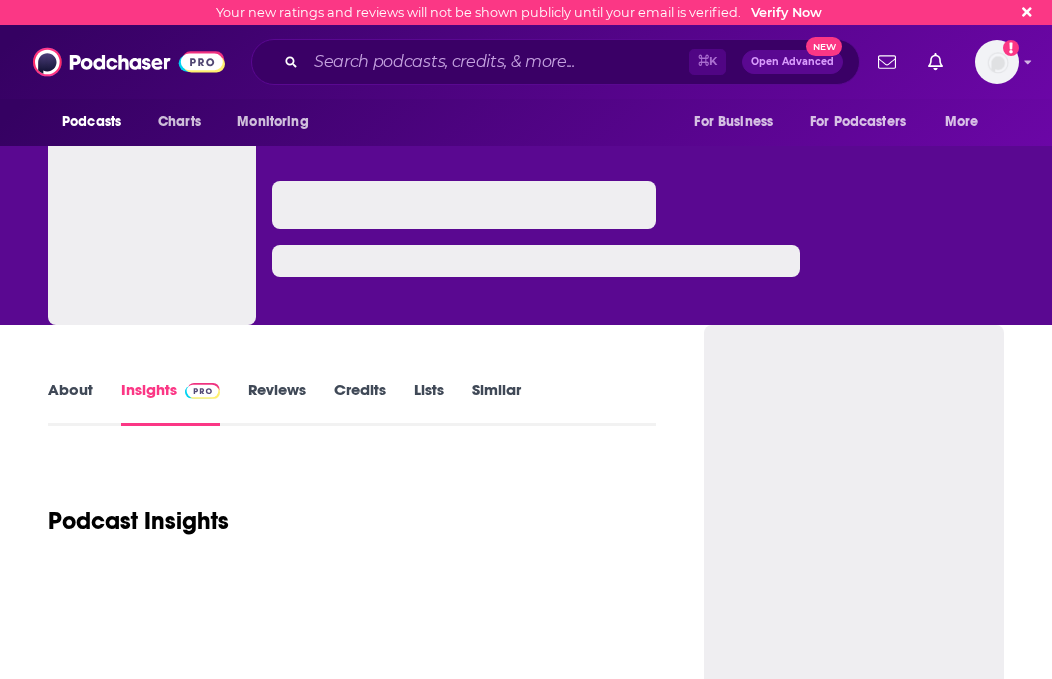 scroll, scrollTop: 0, scrollLeft: 0, axis: both 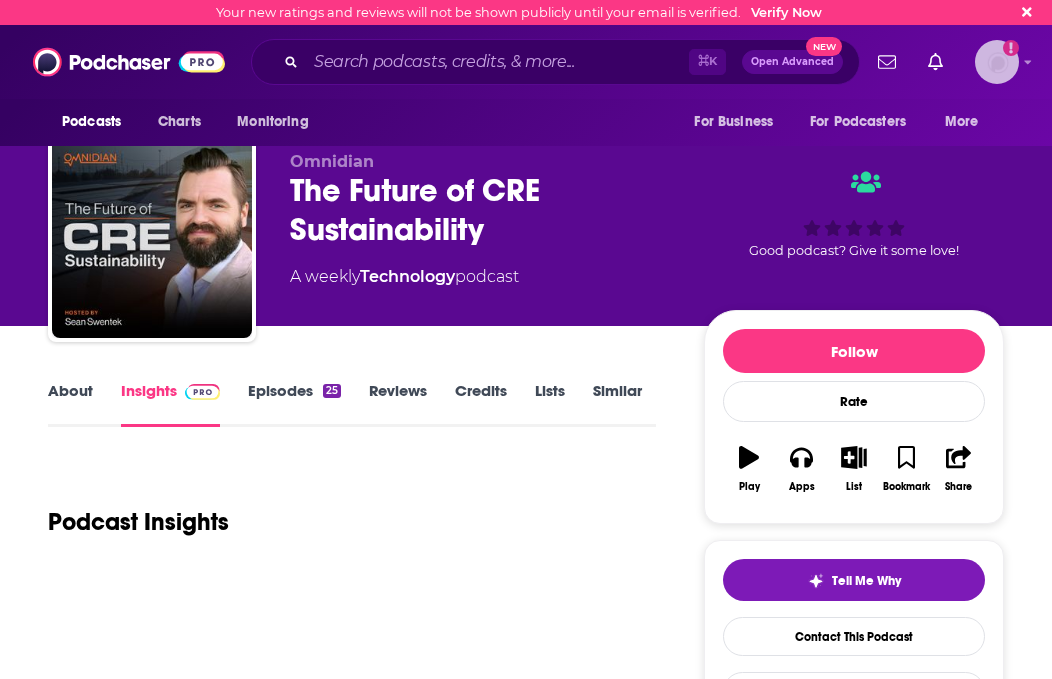 click at bounding box center (997, 62) 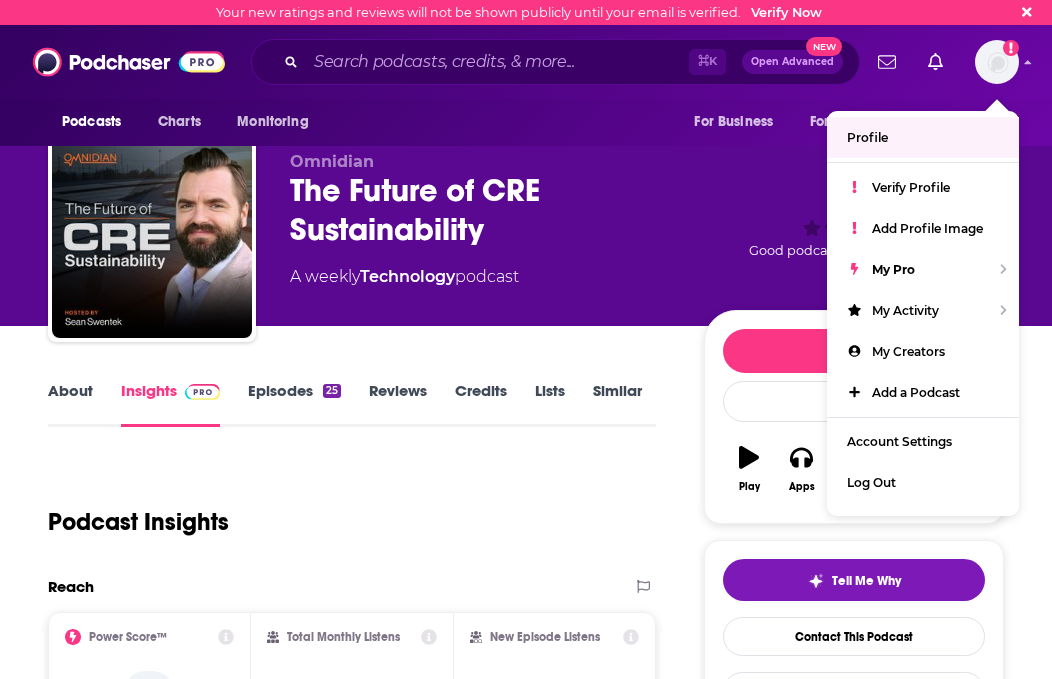 click on "The Future of CRE Sustainability" at bounding box center [481, 210] 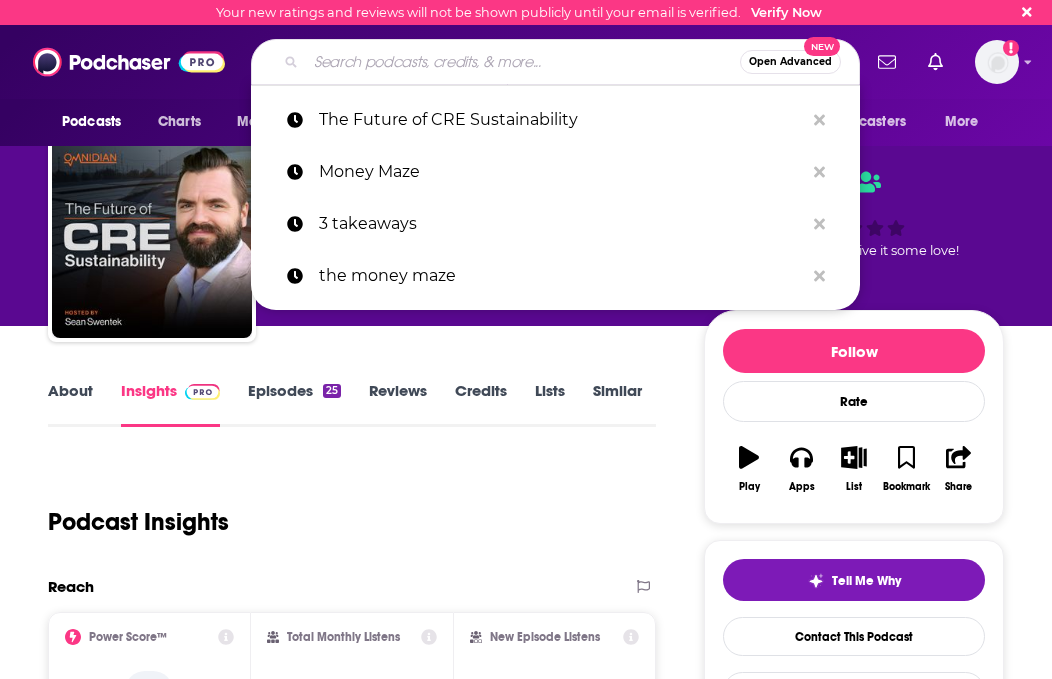 click at bounding box center (523, 62) 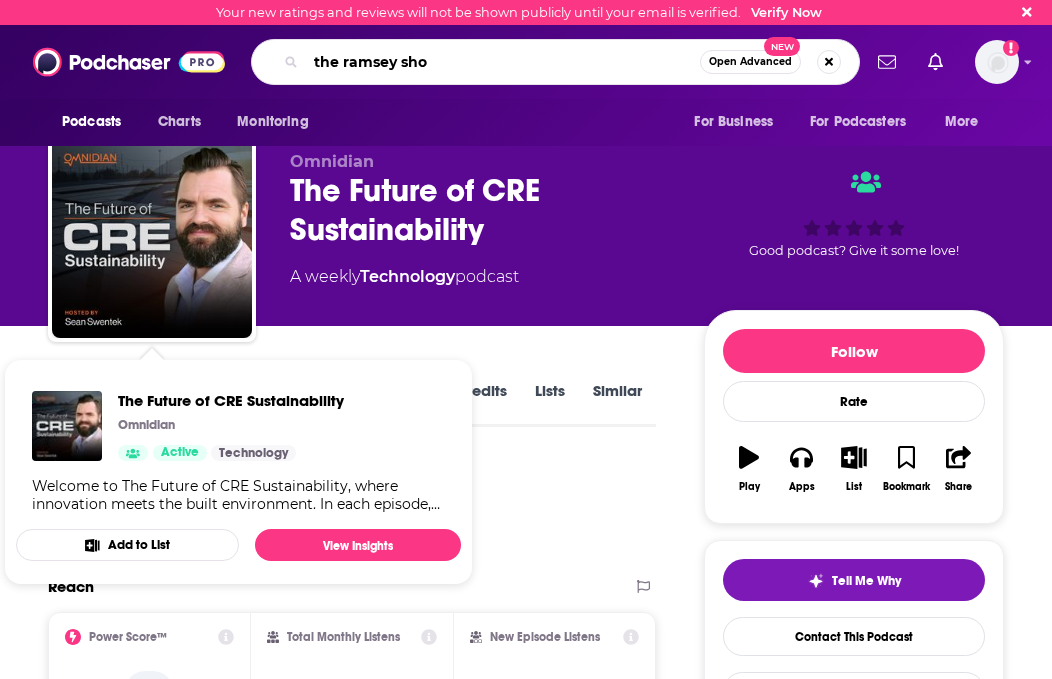 type on "the ramsey show" 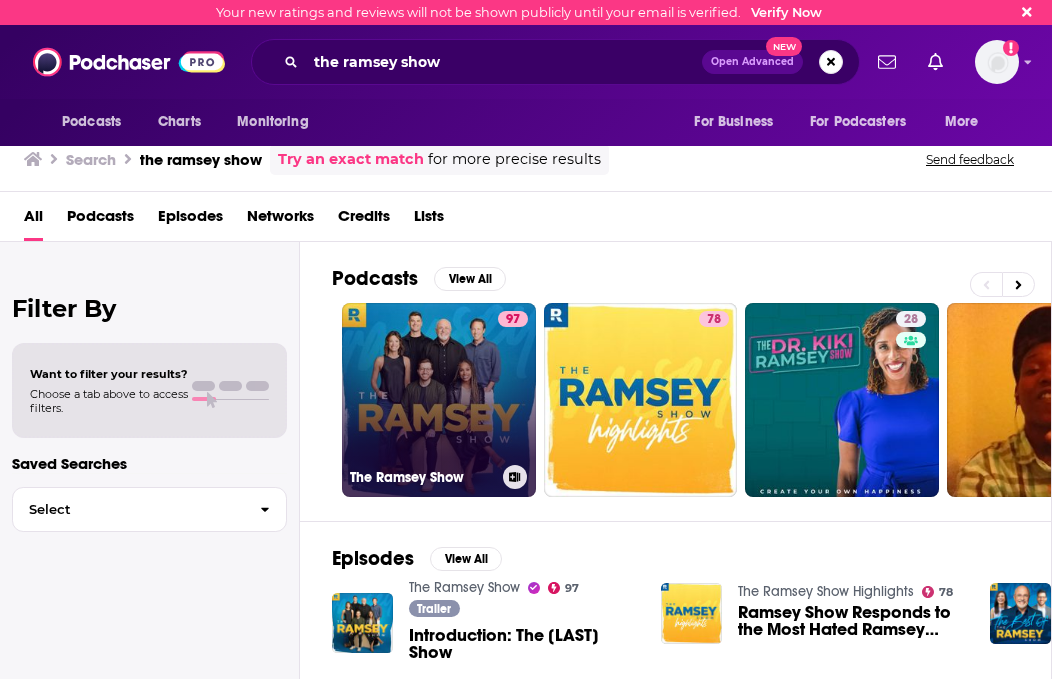 click on "97 The Ramsey Show" at bounding box center (439, 400) 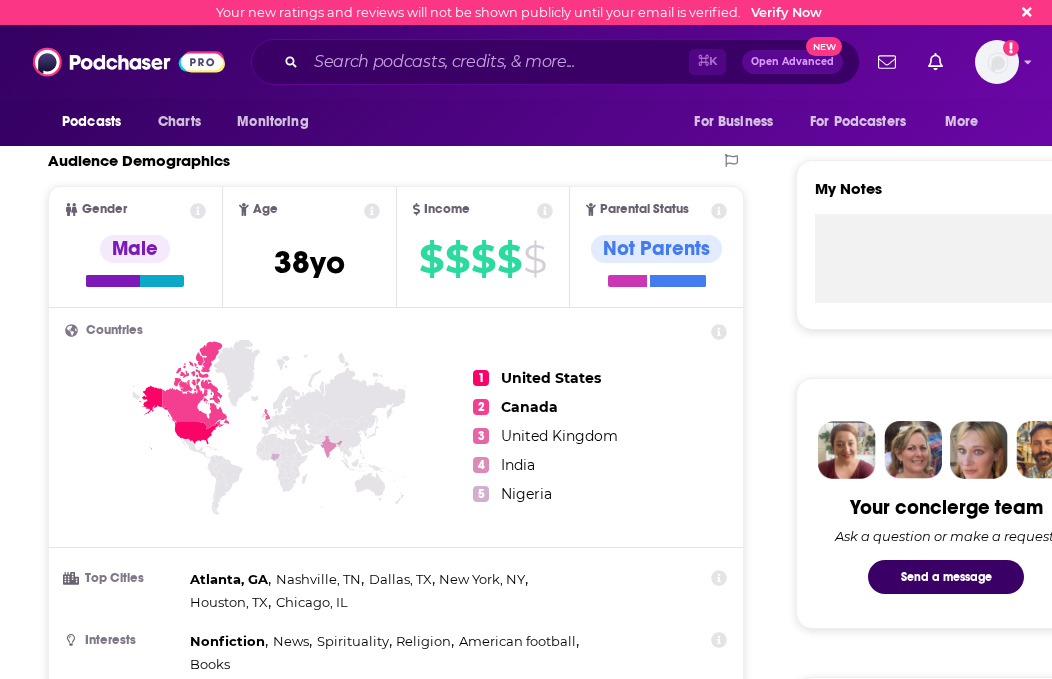scroll, scrollTop: 632, scrollLeft: 0, axis: vertical 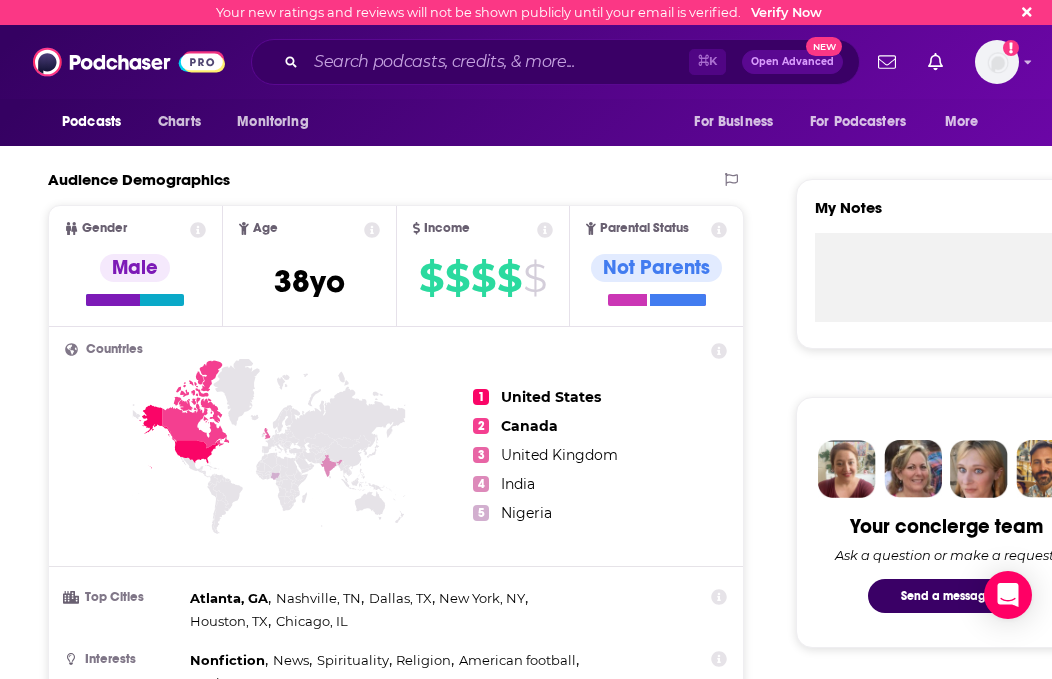 click 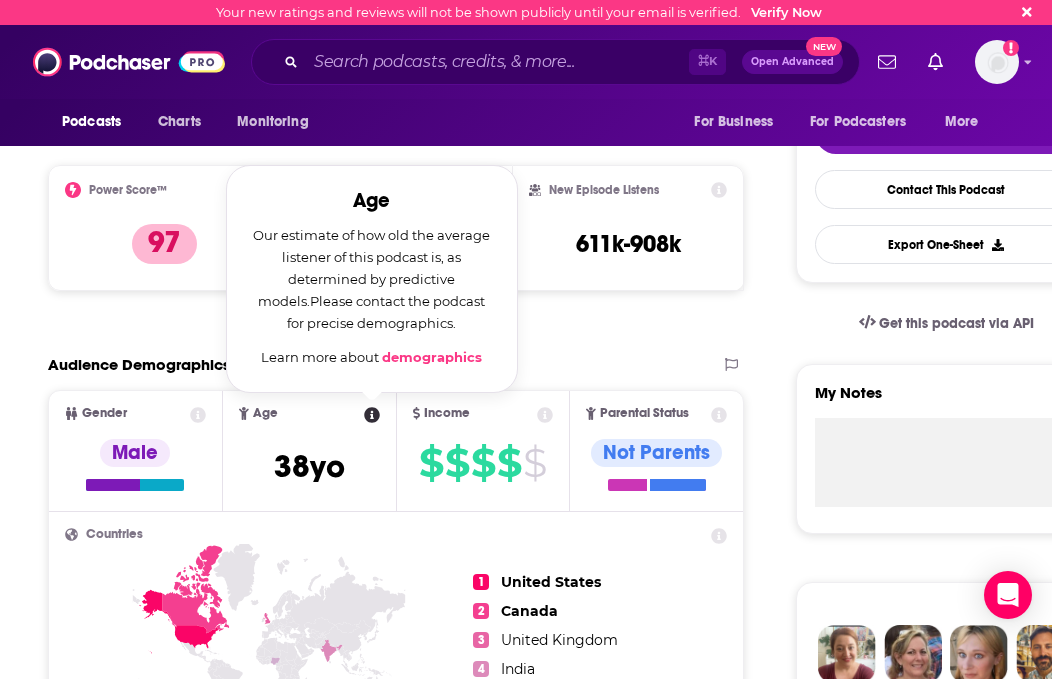 scroll, scrollTop: 440, scrollLeft: 0, axis: vertical 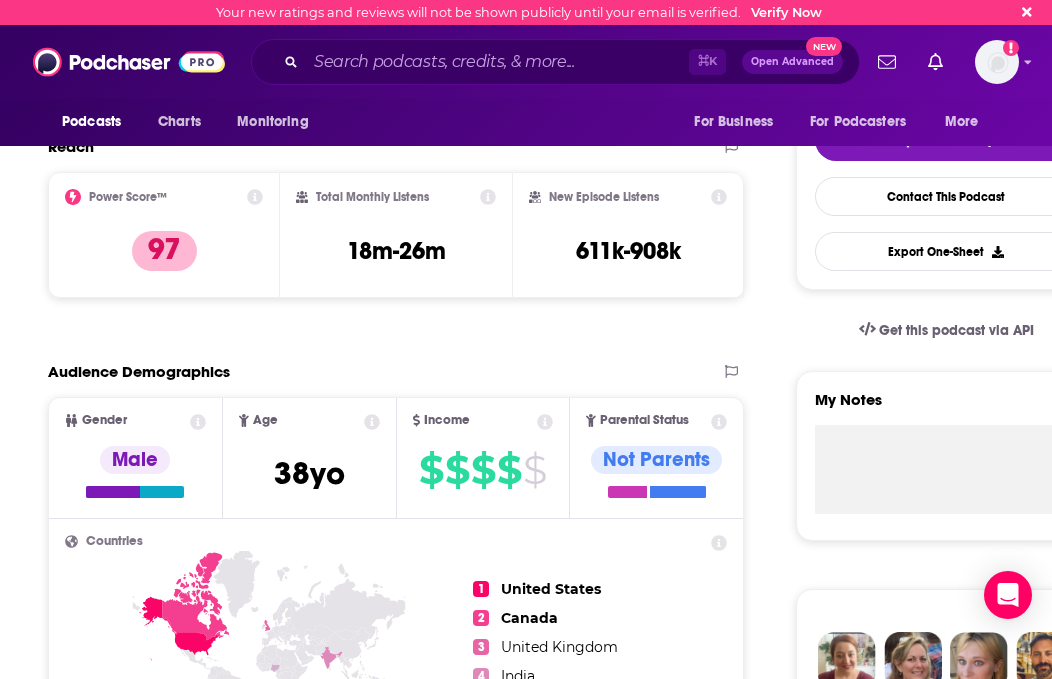 click 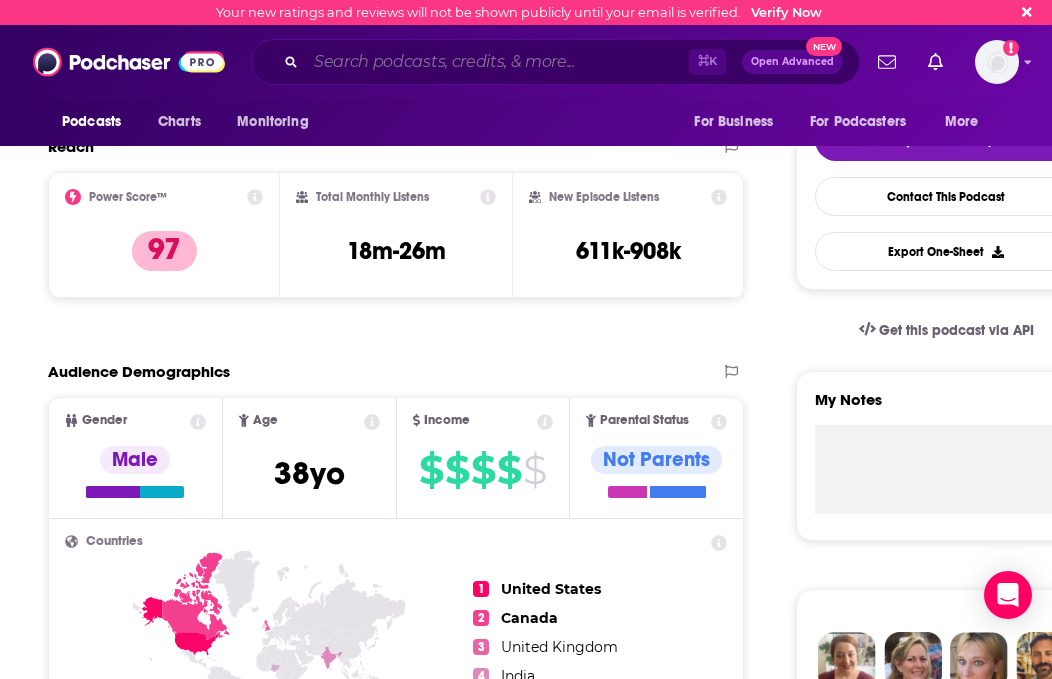 click at bounding box center [497, 62] 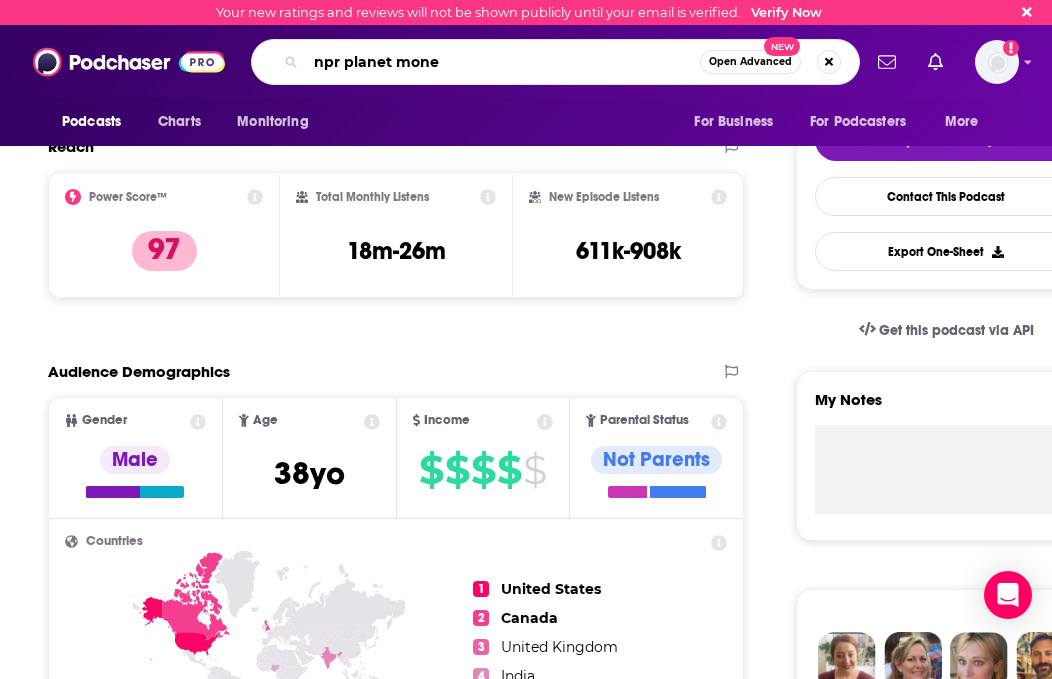 type on "npr planet money" 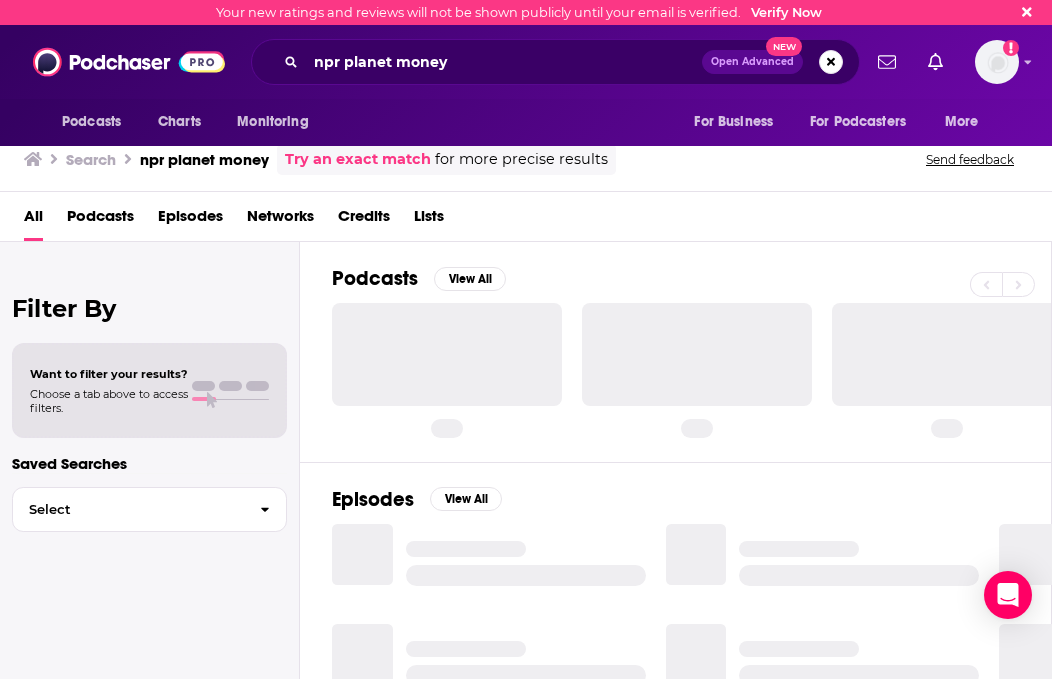 scroll, scrollTop: 0, scrollLeft: 0, axis: both 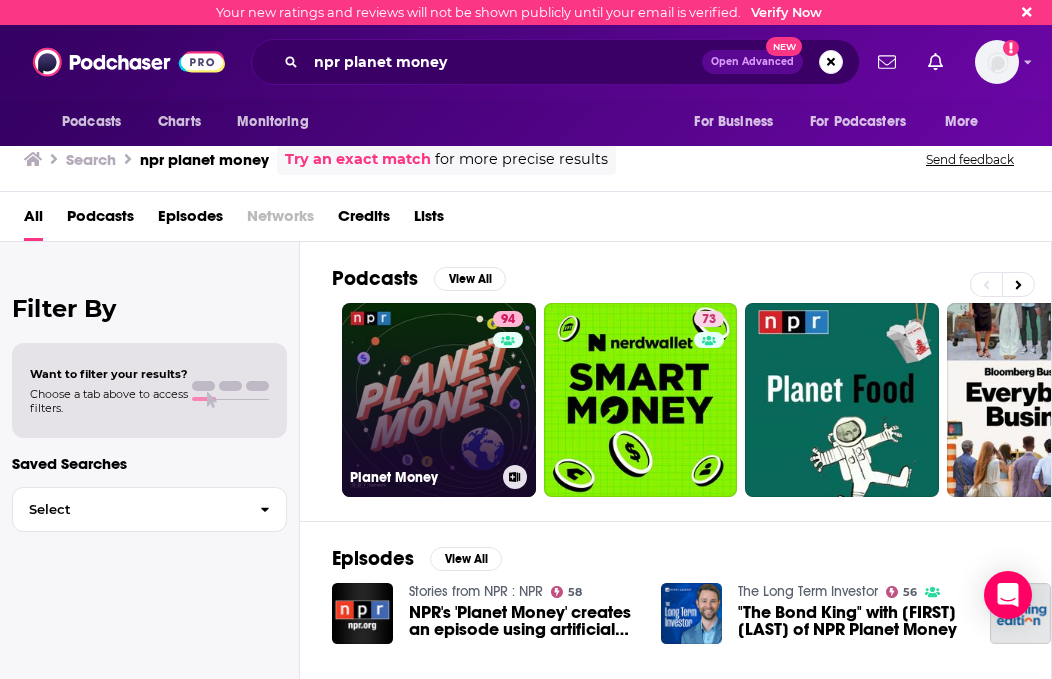 click on "94 Planet Money" at bounding box center [439, 400] 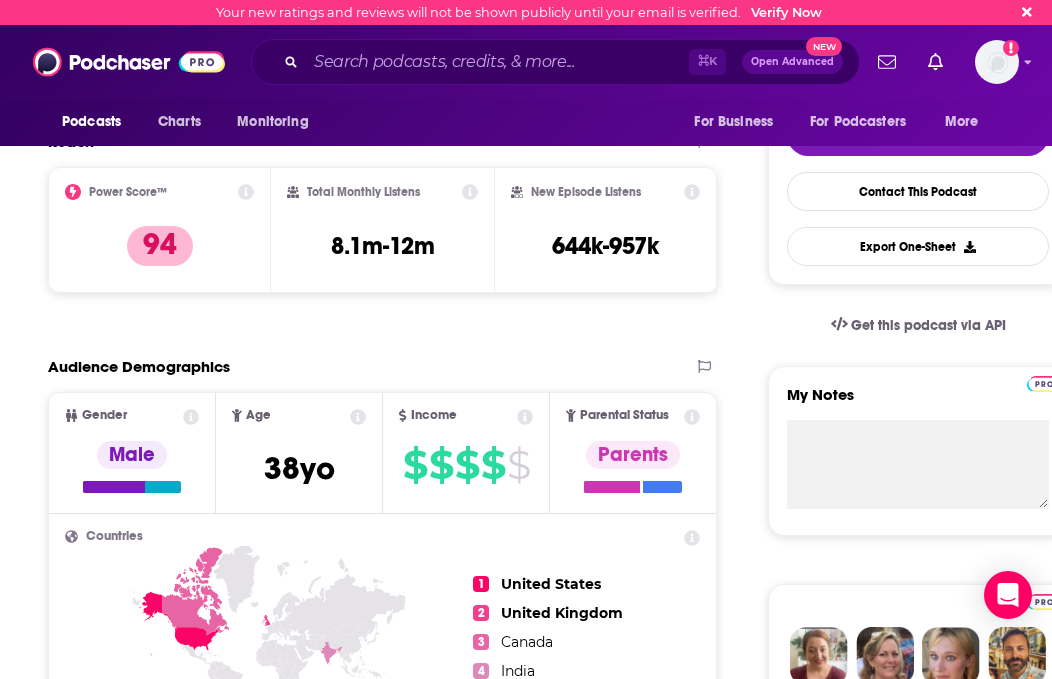 scroll, scrollTop: 370, scrollLeft: 0, axis: vertical 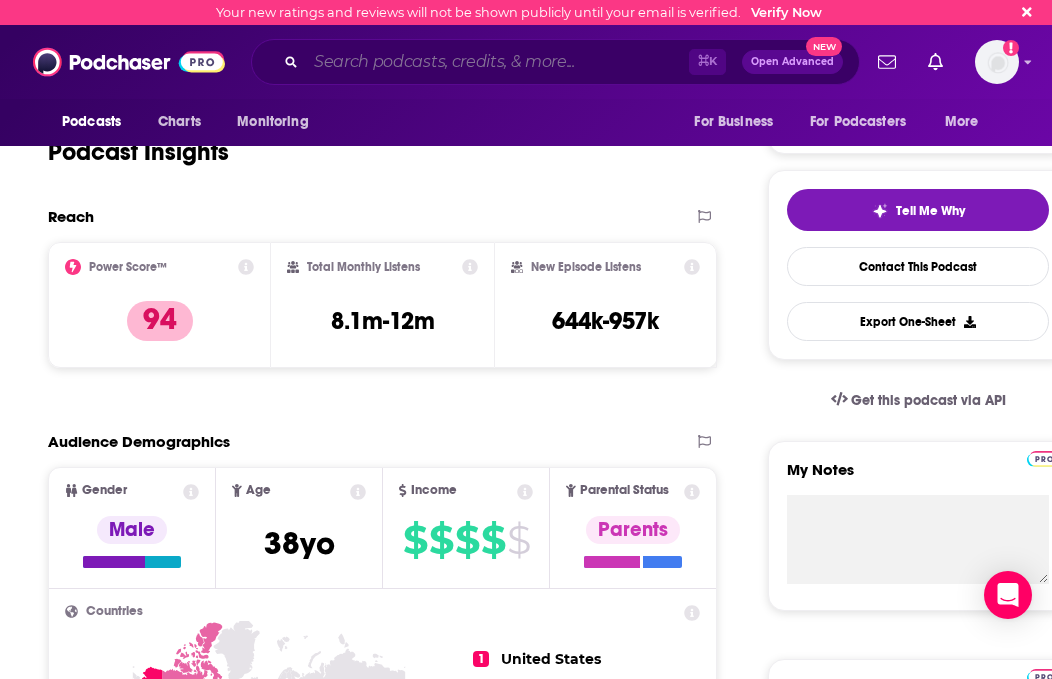 click at bounding box center (497, 62) 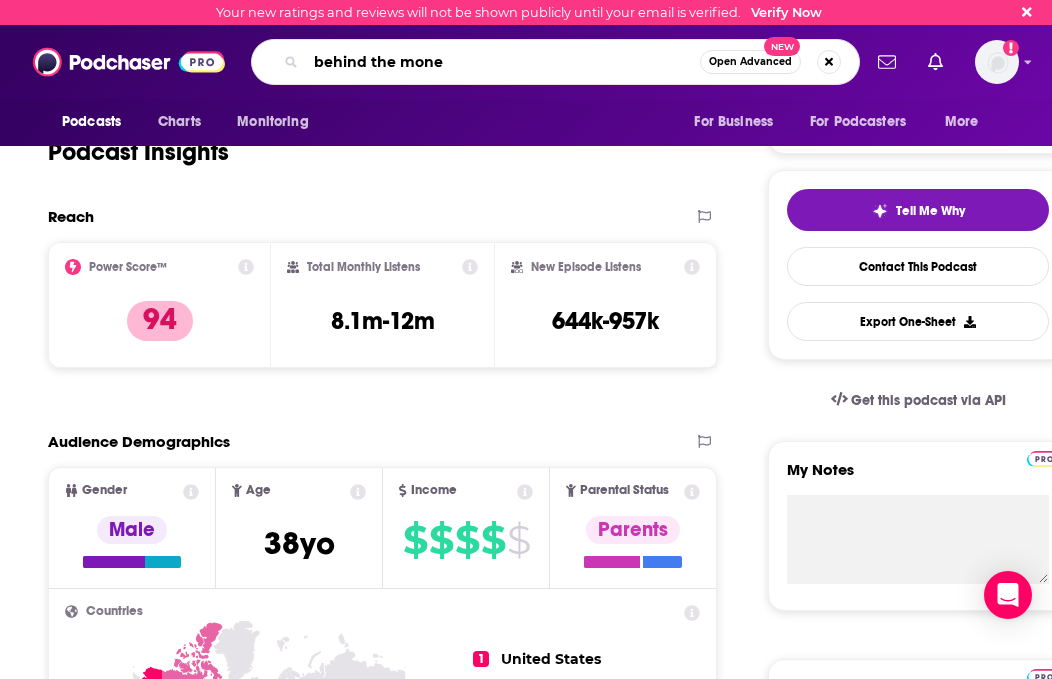 type on "behind the money" 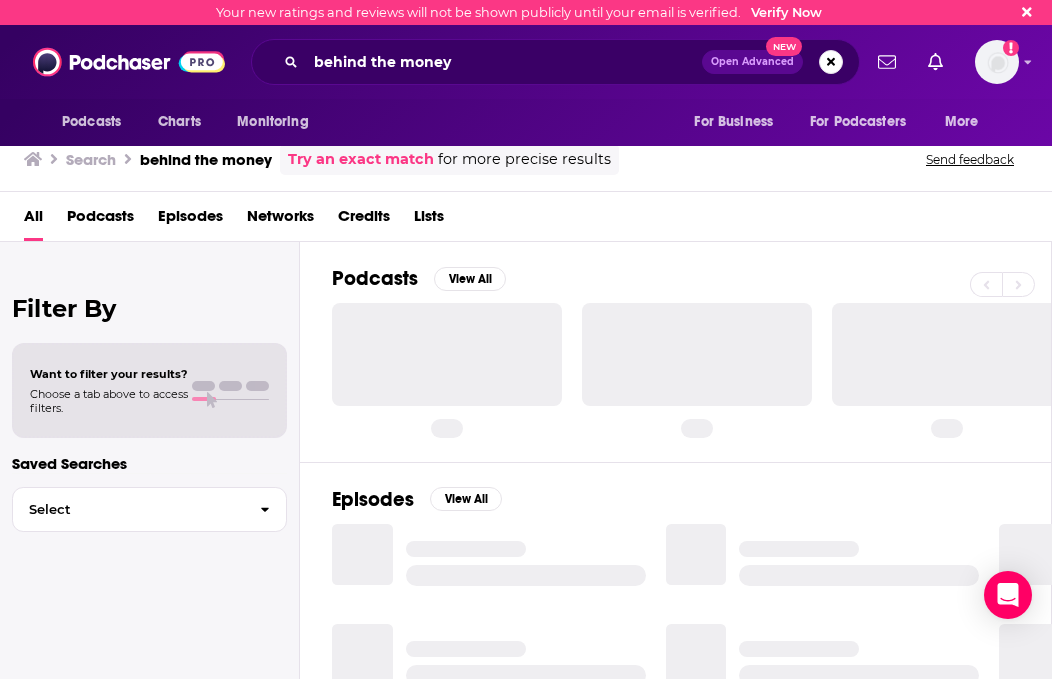 scroll, scrollTop: 0, scrollLeft: 0, axis: both 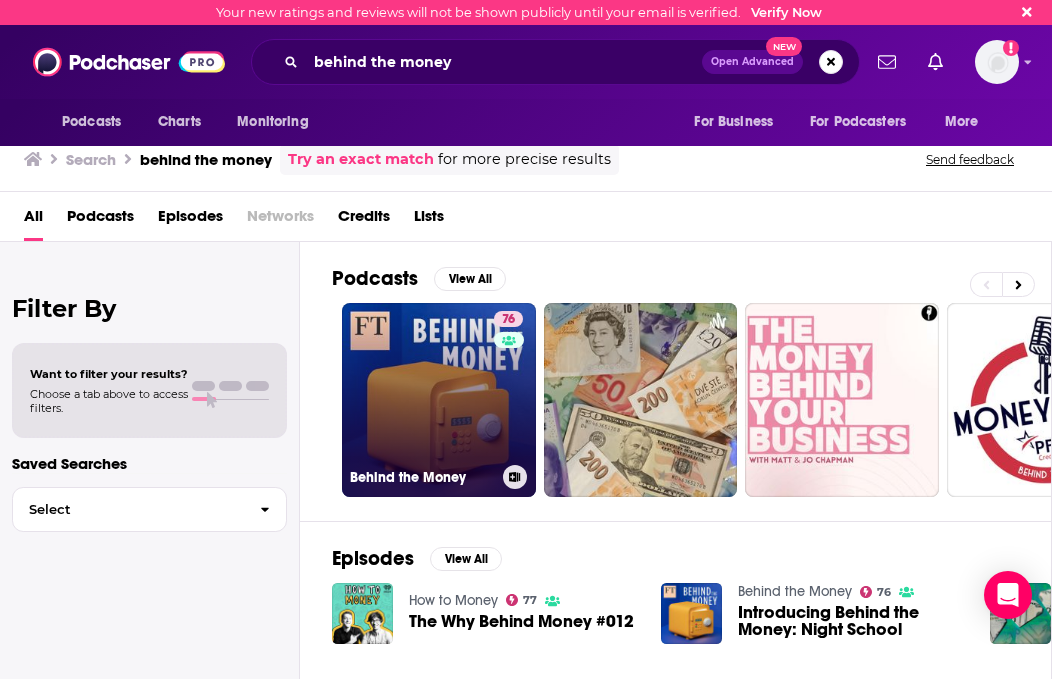 click on "76 Behind the Money" at bounding box center (439, 400) 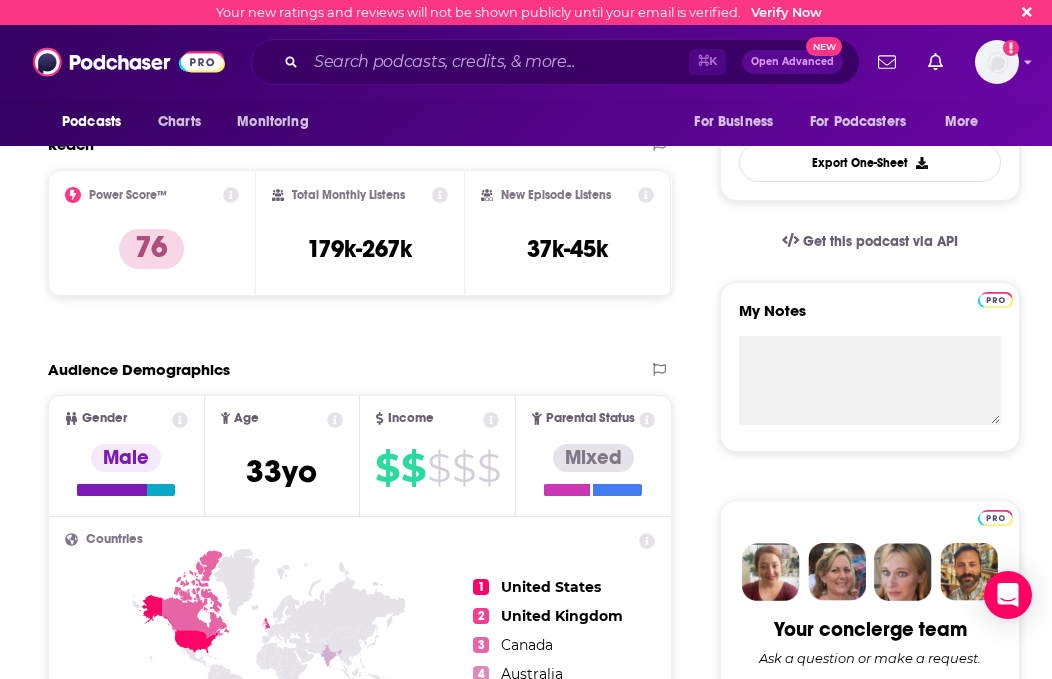 scroll, scrollTop: 528, scrollLeft: 0, axis: vertical 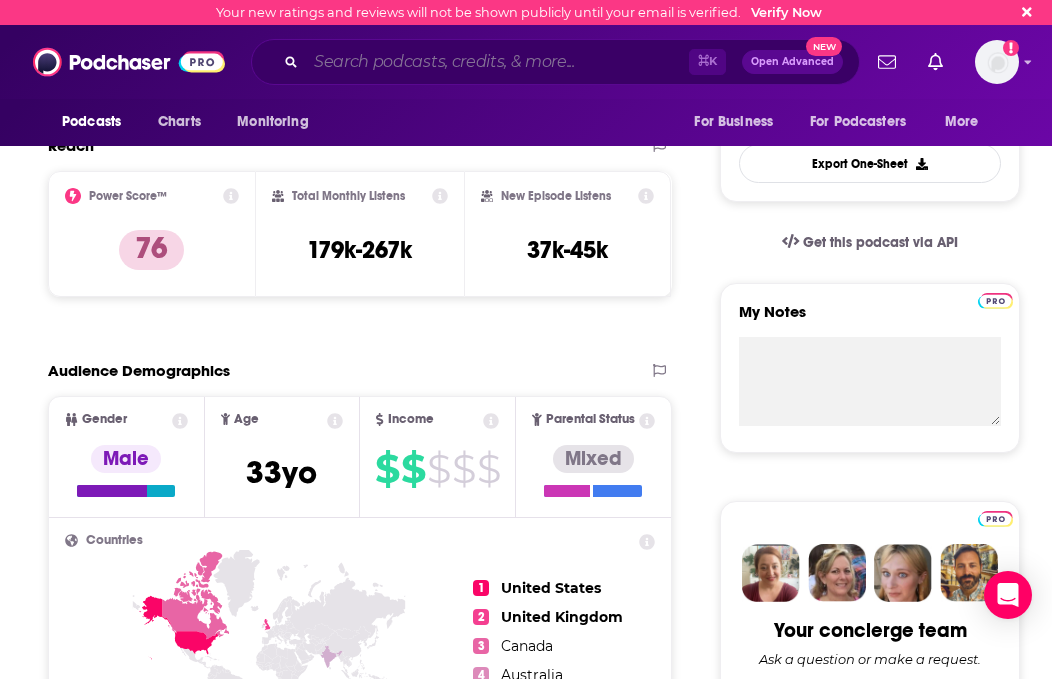 click at bounding box center (497, 62) 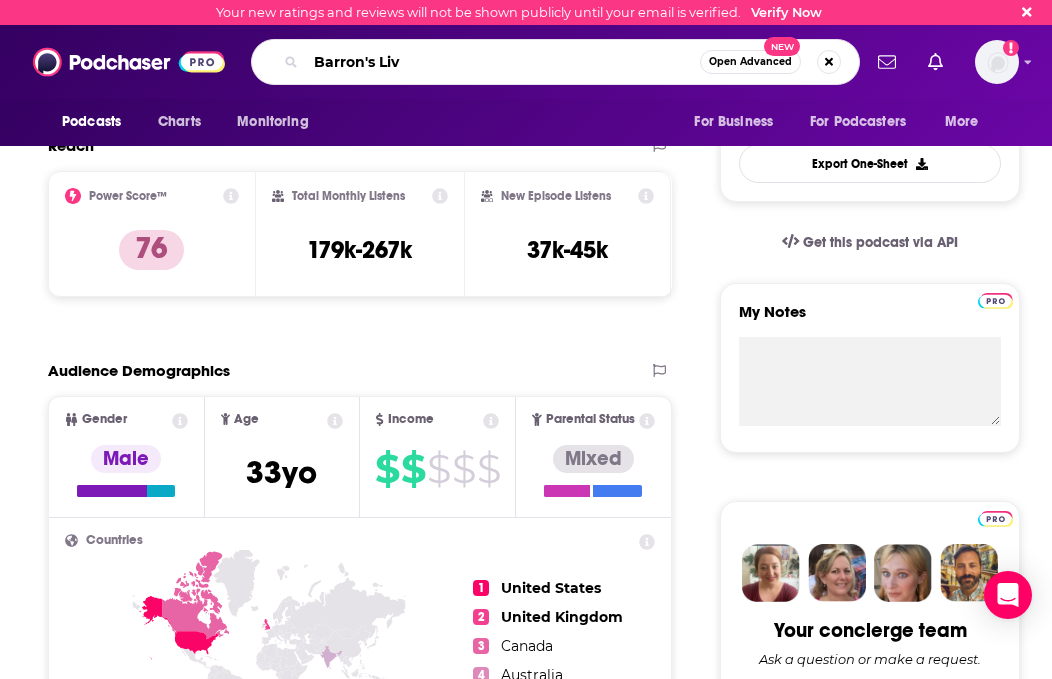 type on "Barron's Live" 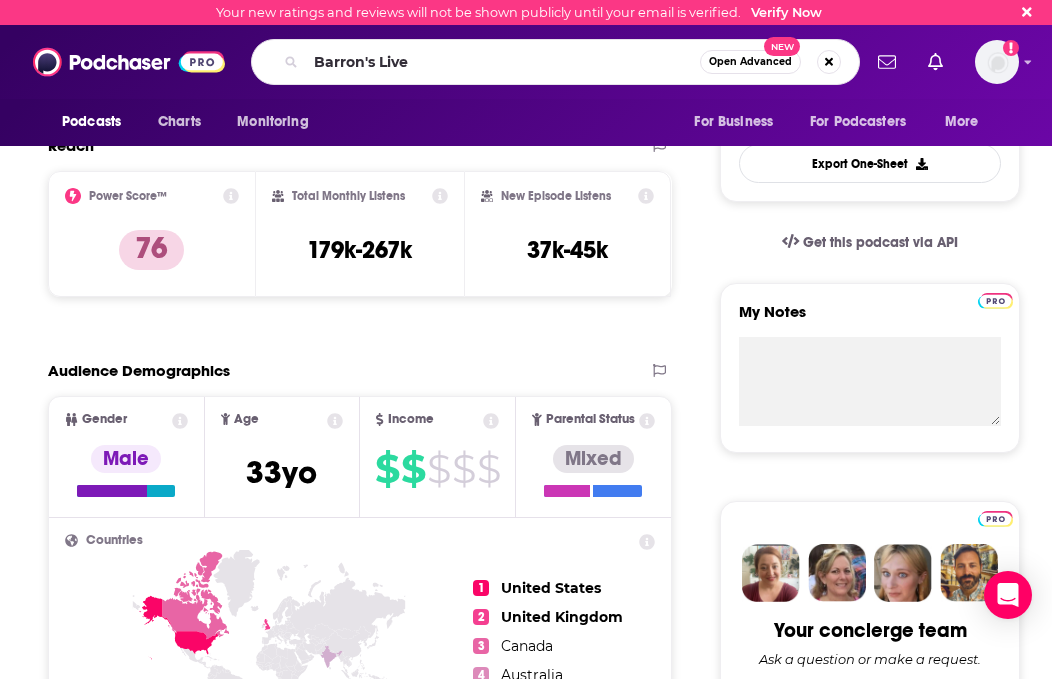 scroll, scrollTop: 0, scrollLeft: 0, axis: both 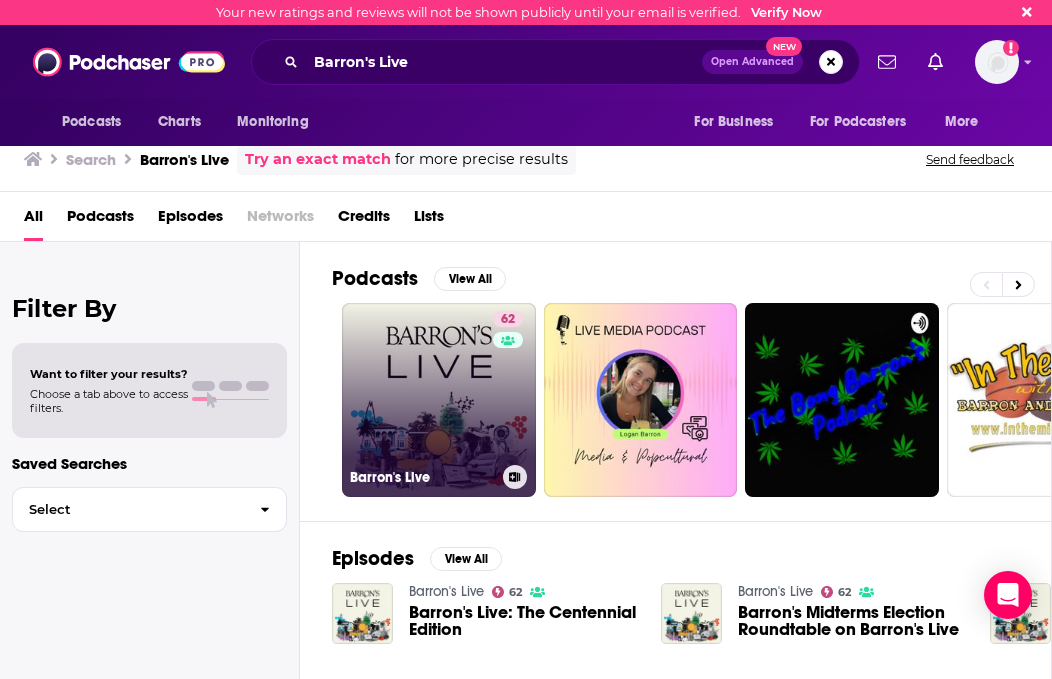 click on "62 Barron's Live" at bounding box center (439, 400) 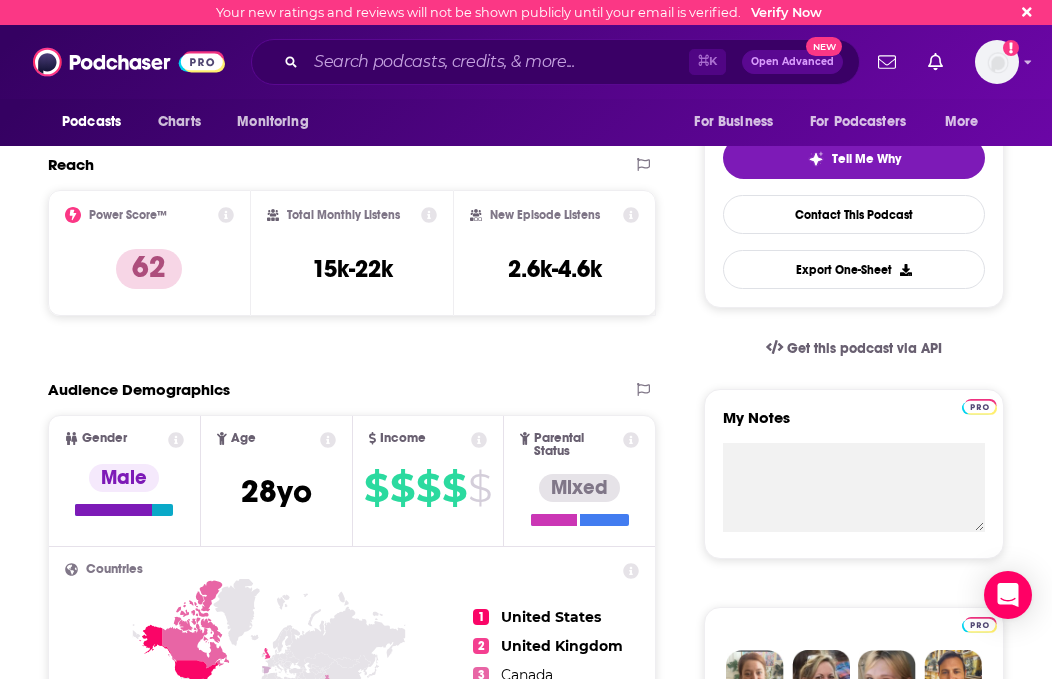 scroll, scrollTop: 435, scrollLeft: 0, axis: vertical 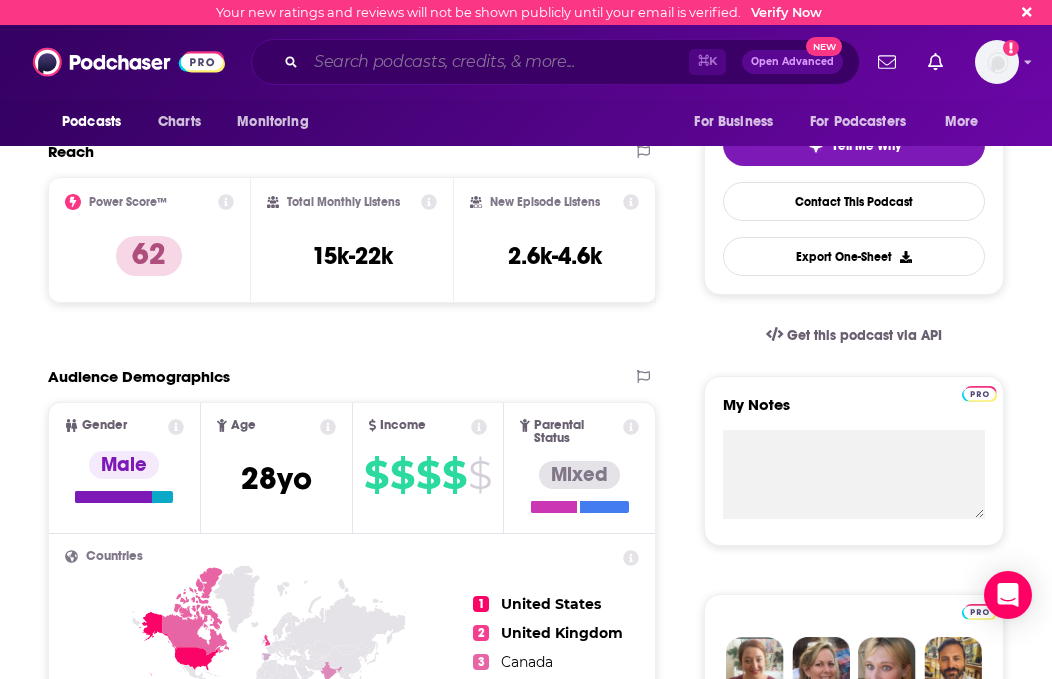 click at bounding box center (497, 62) 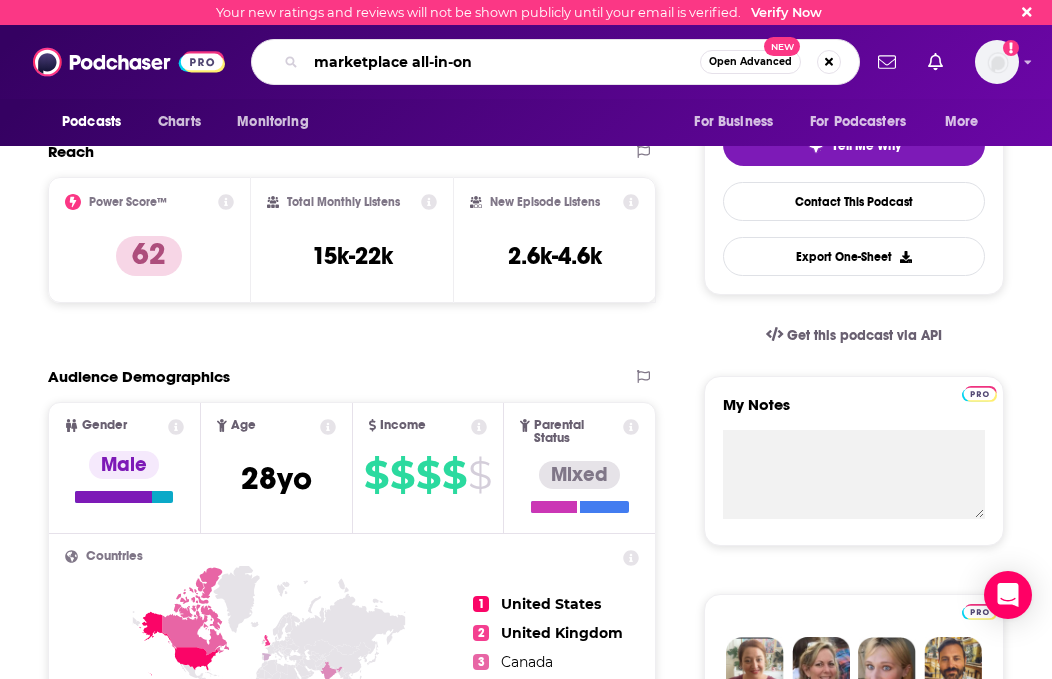 type on "marketplace all-in-one" 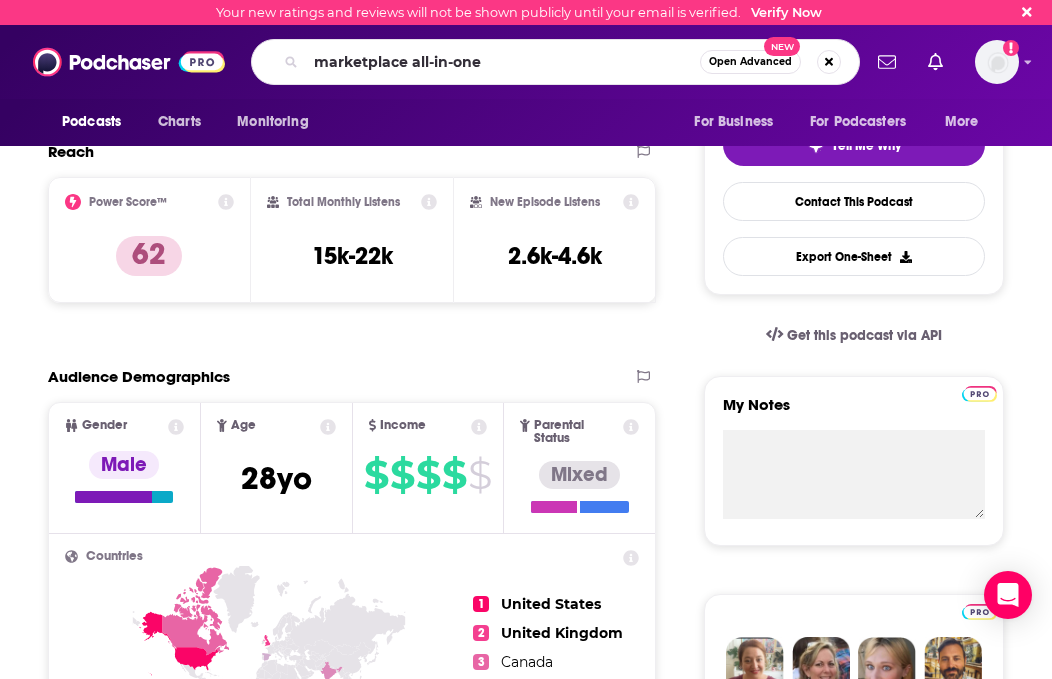 scroll, scrollTop: 0, scrollLeft: 0, axis: both 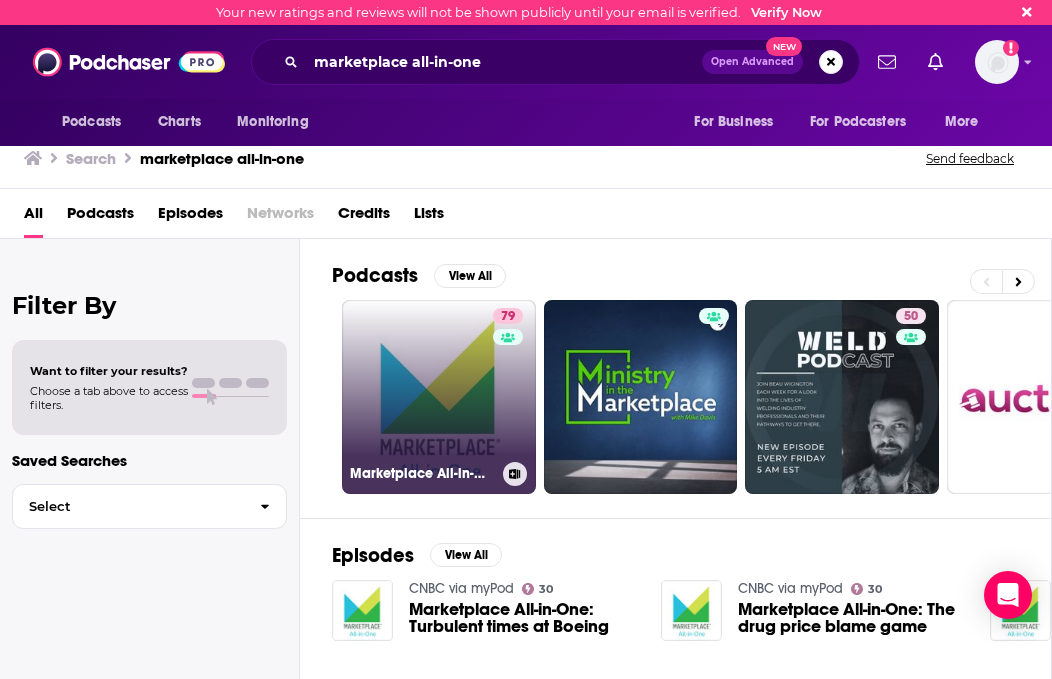 click on "79 Marketplace All-in-One" at bounding box center [439, 397] 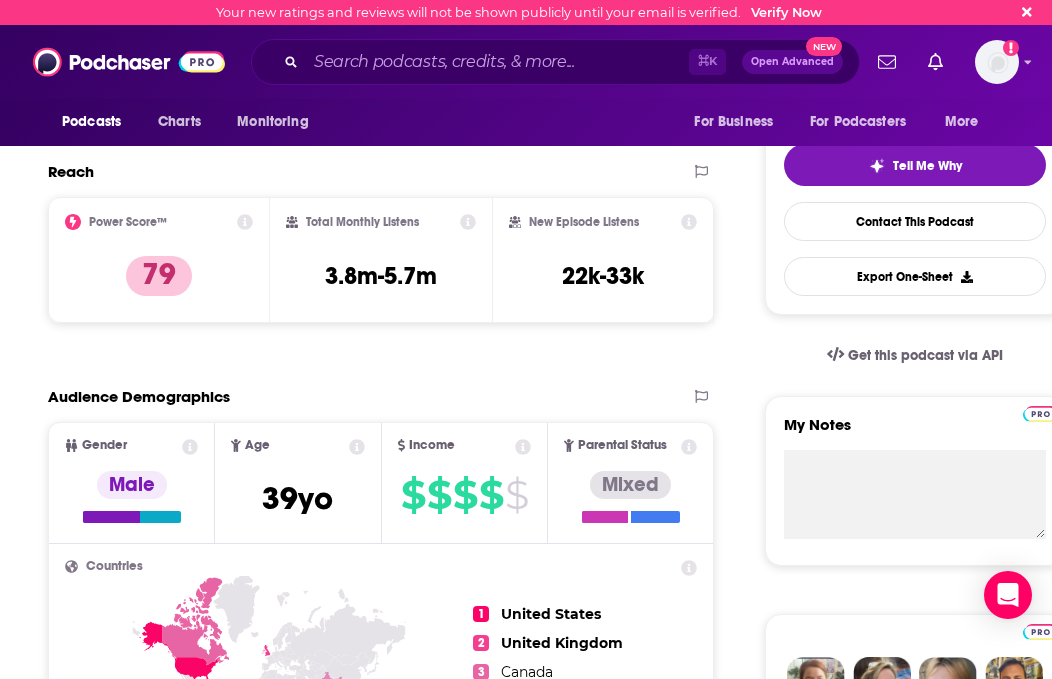 scroll, scrollTop: 421, scrollLeft: 0, axis: vertical 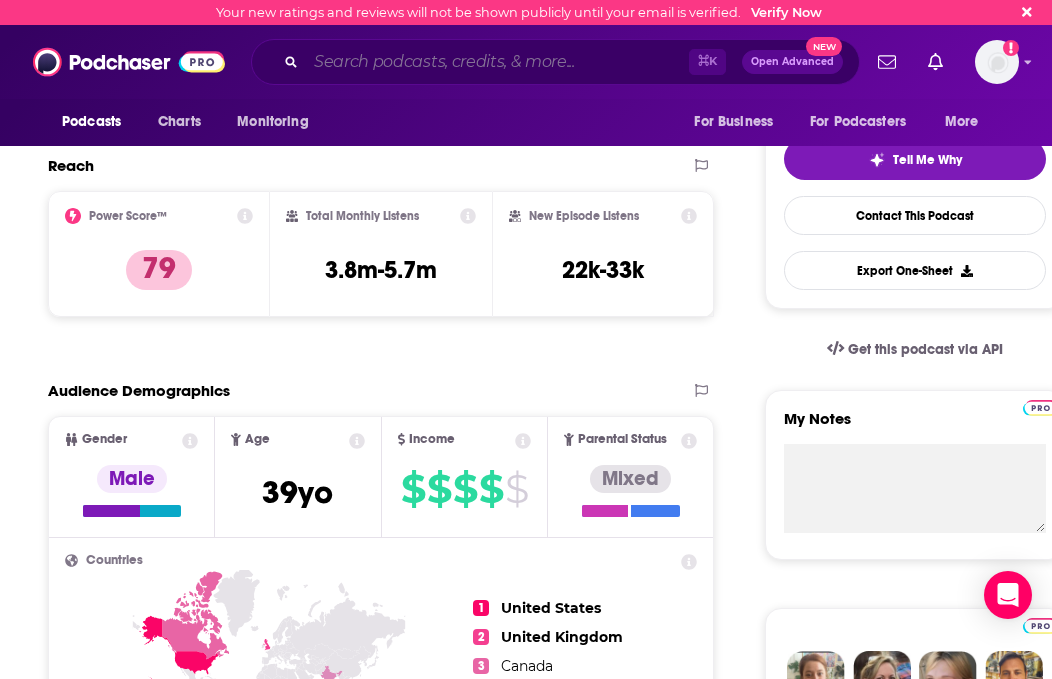 click at bounding box center [497, 62] 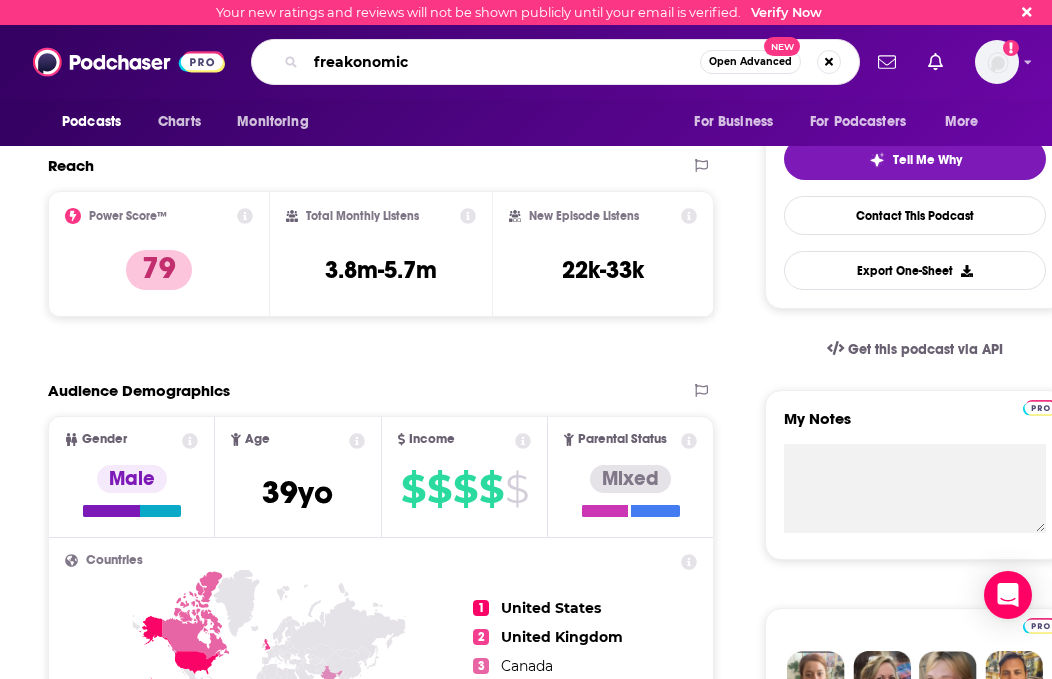 type on "freakonomics" 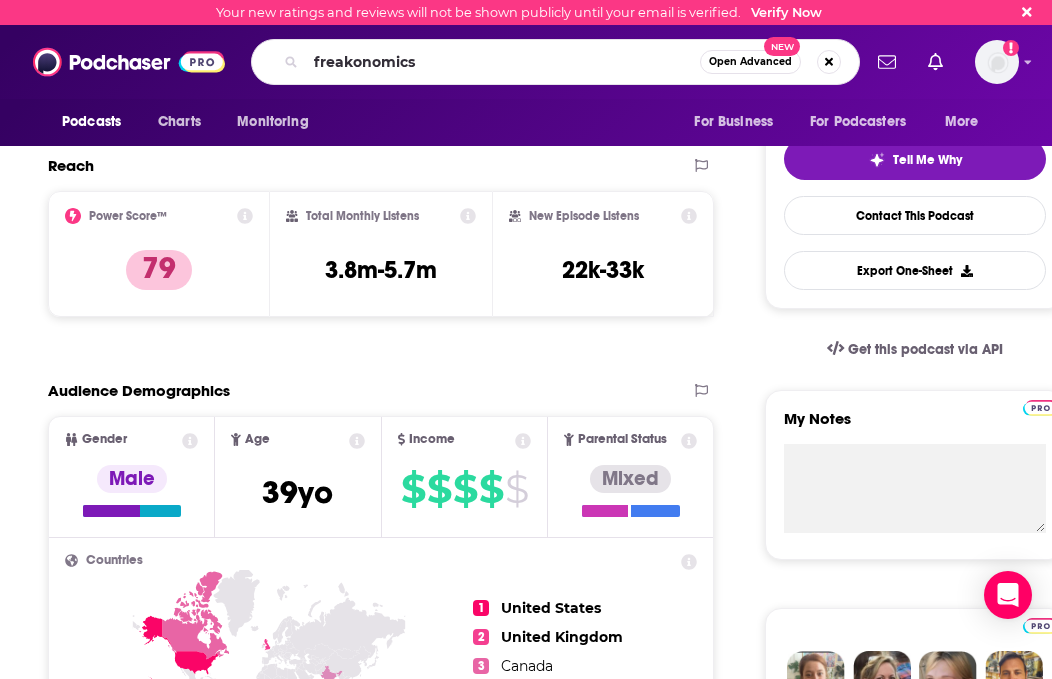 scroll, scrollTop: 0, scrollLeft: 0, axis: both 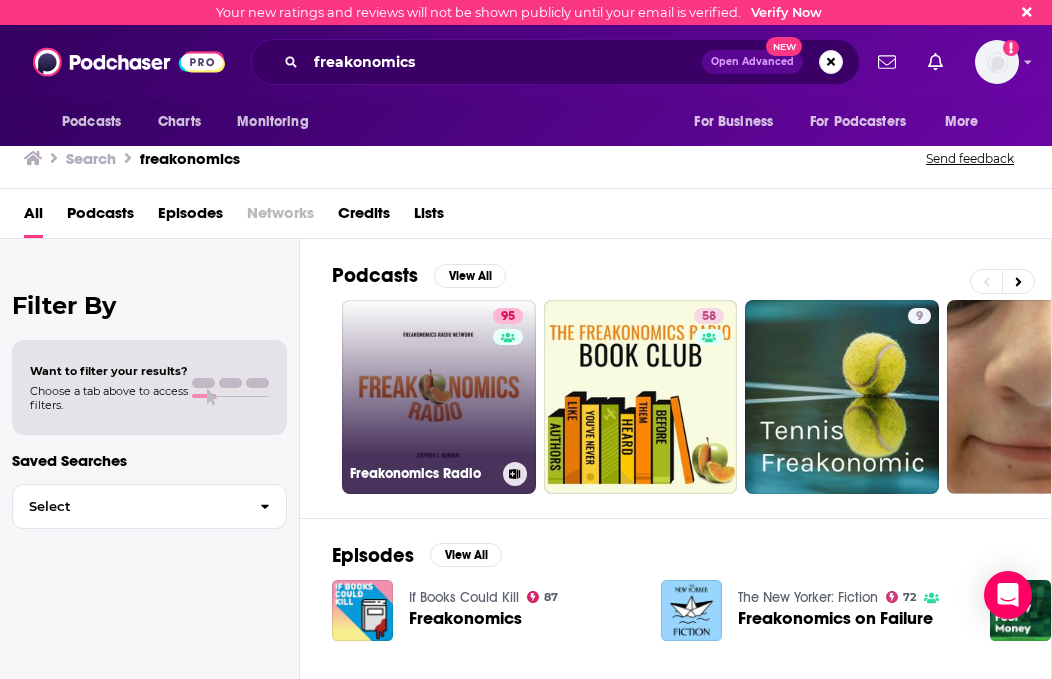 click on "95 Freakonomics Radio" at bounding box center [439, 397] 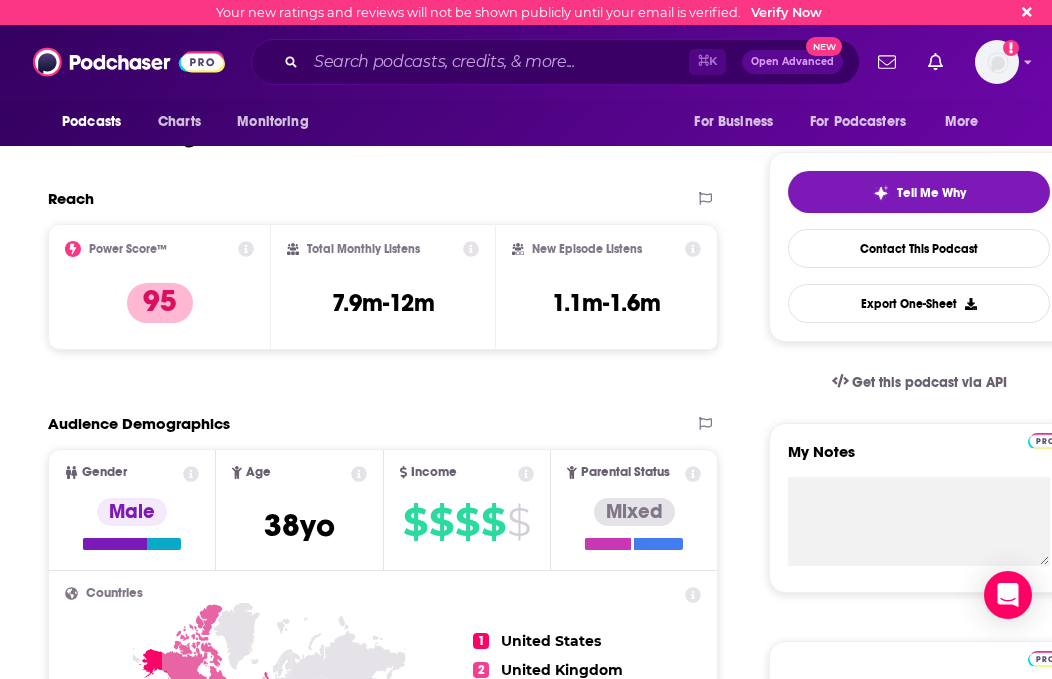 scroll, scrollTop: 404, scrollLeft: 0, axis: vertical 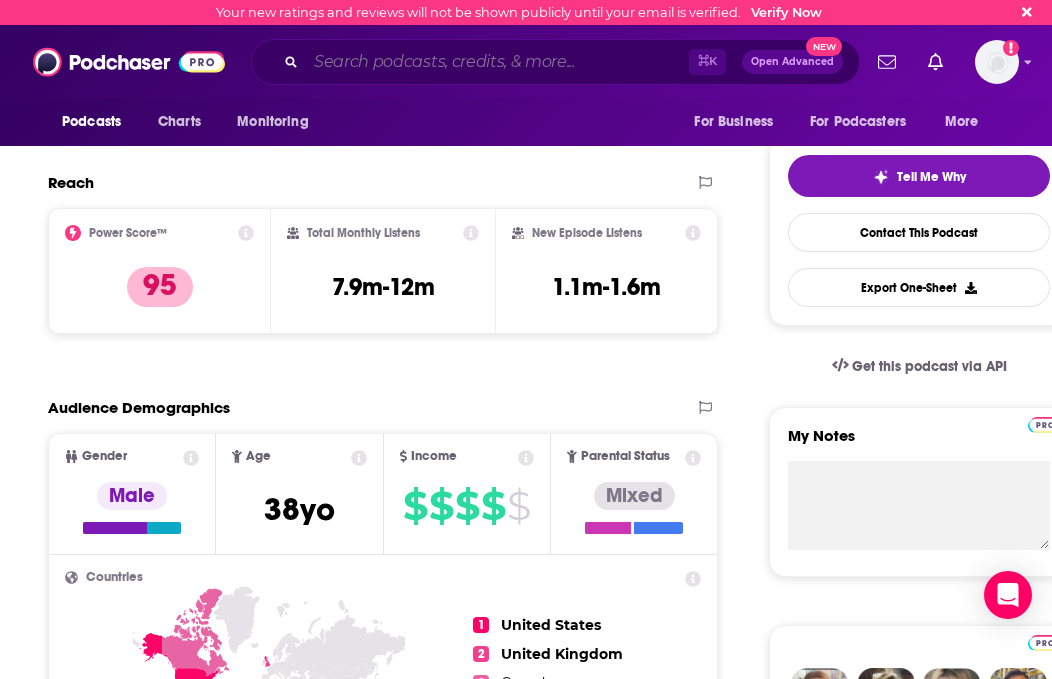 click at bounding box center [497, 62] 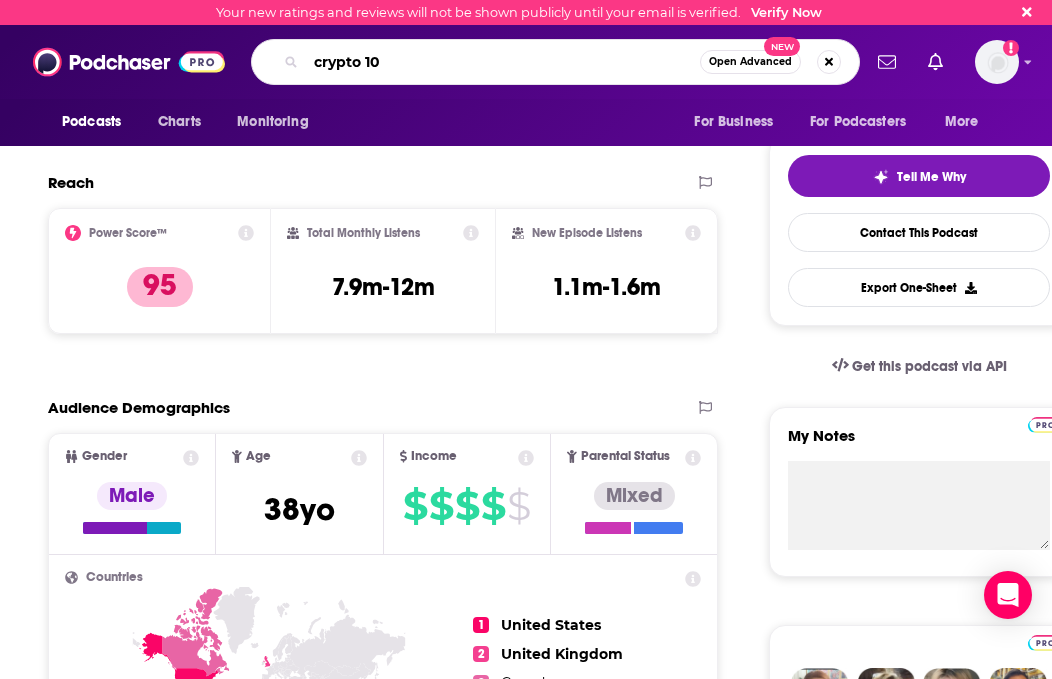 type on "crypto 101" 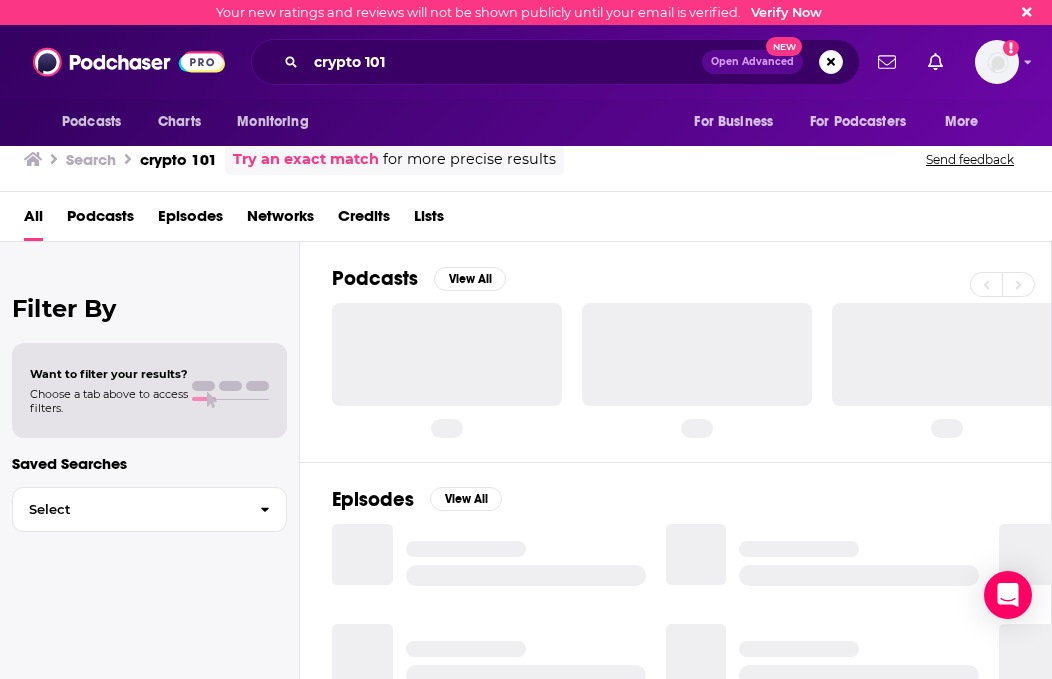 scroll, scrollTop: 0, scrollLeft: 0, axis: both 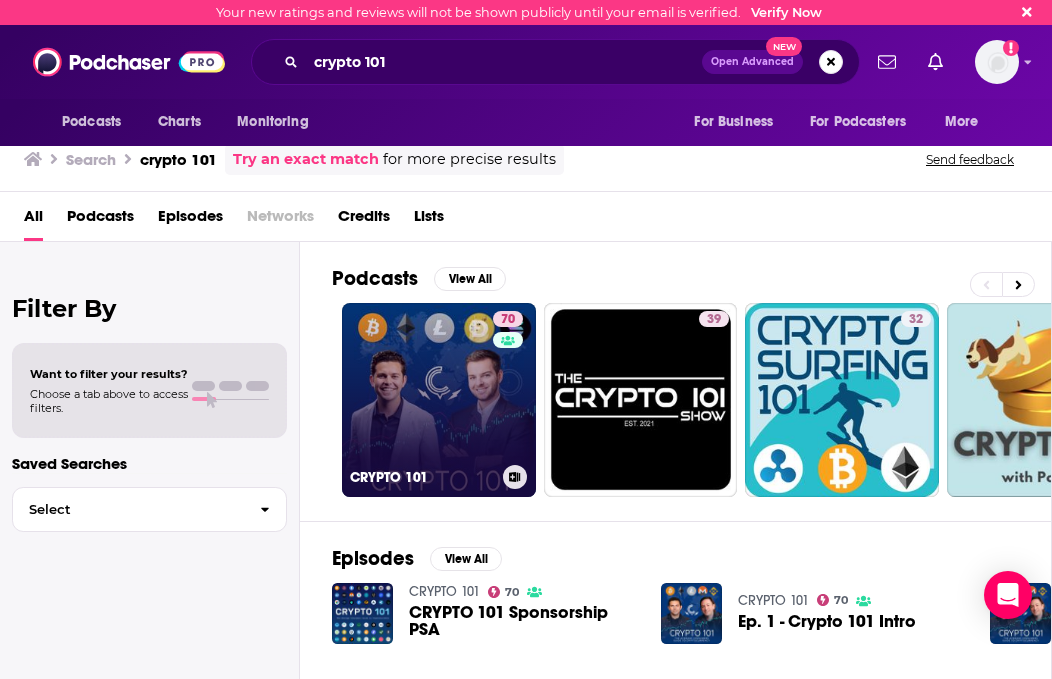 click on "70 CRYPTO 101" at bounding box center (439, 400) 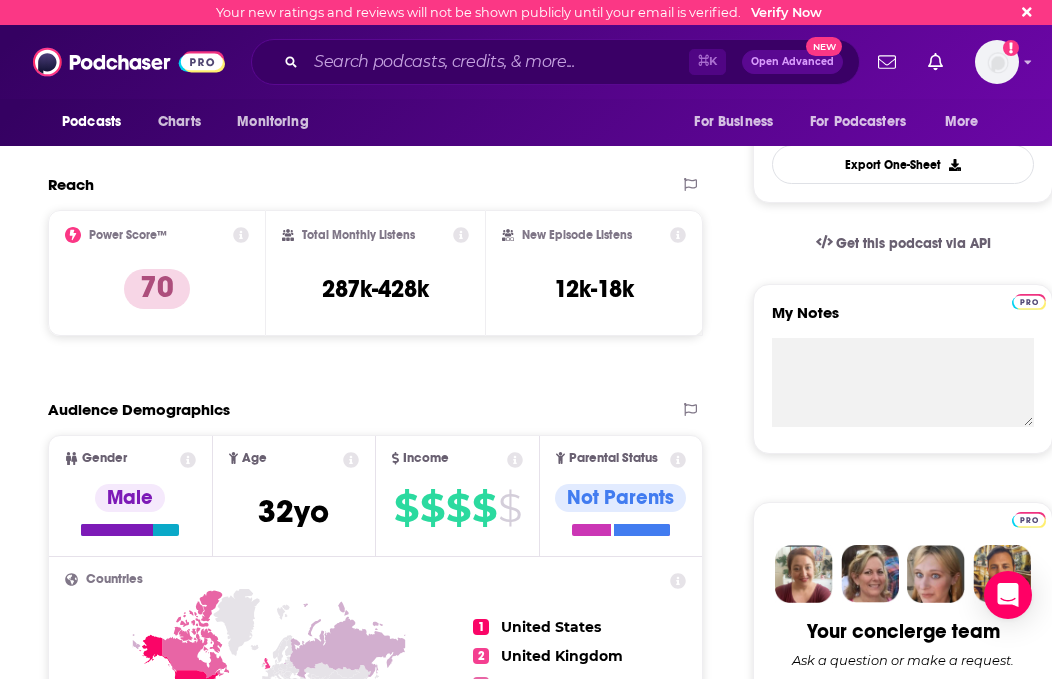 scroll, scrollTop: 531, scrollLeft: 0, axis: vertical 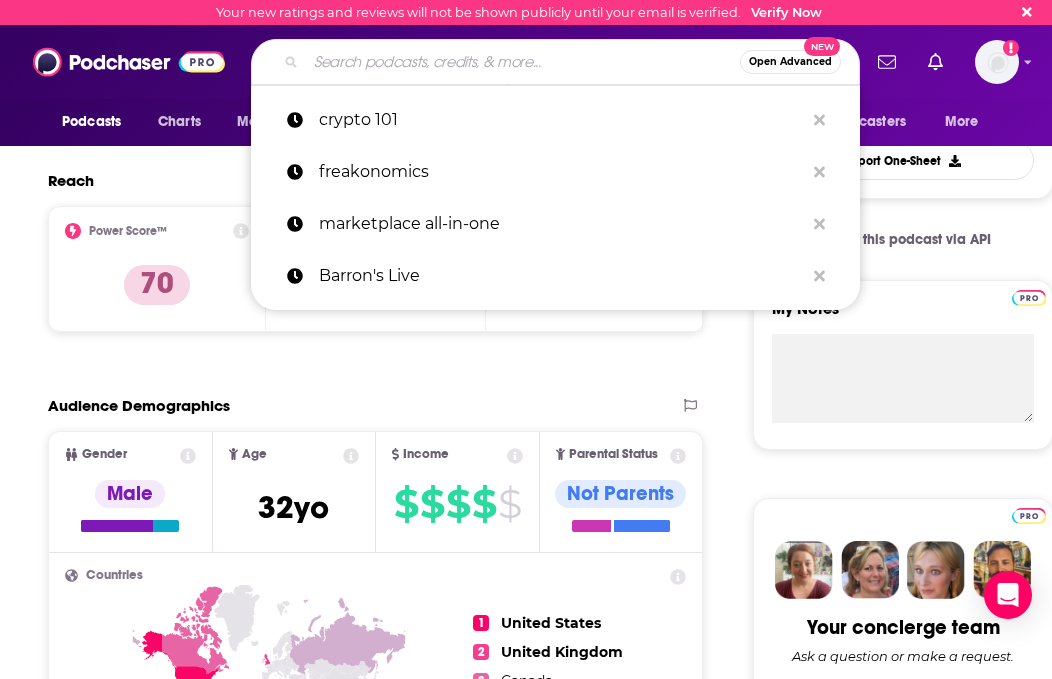 click at bounding box center (523, 62) 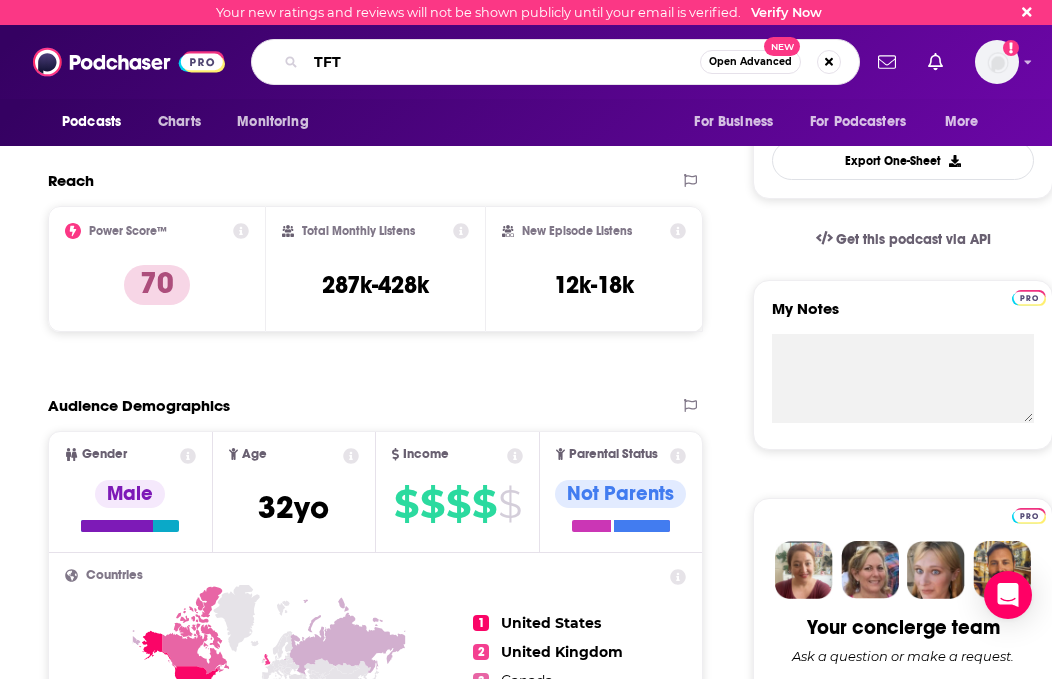 type on "TFTC" 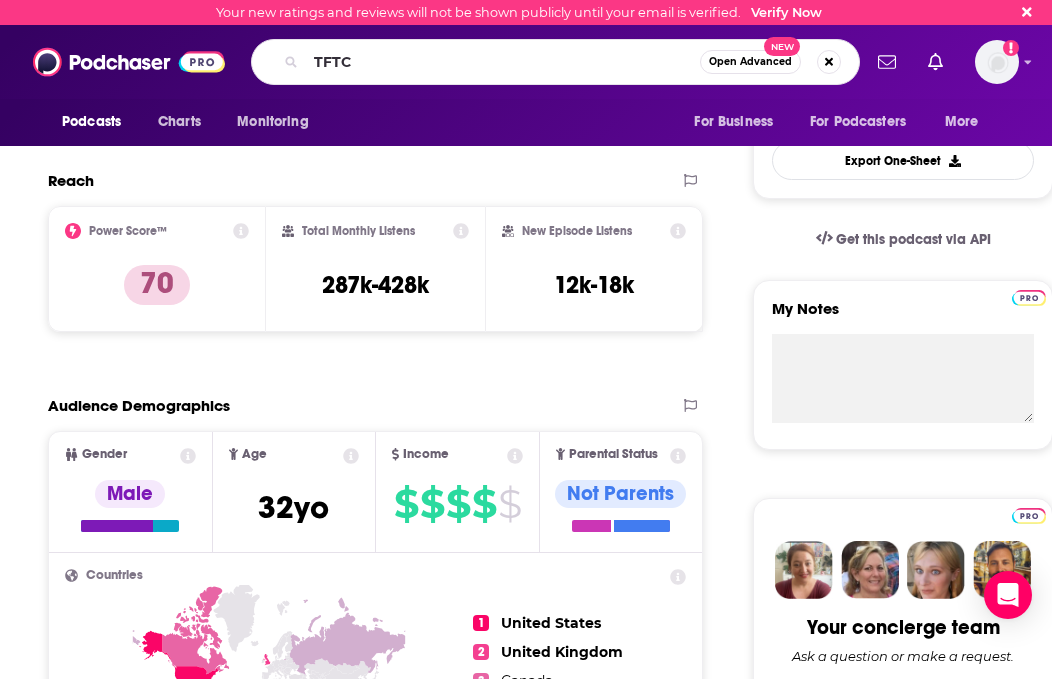 scroll, scrollTop: 0, scrollLeft: 0, axis: both 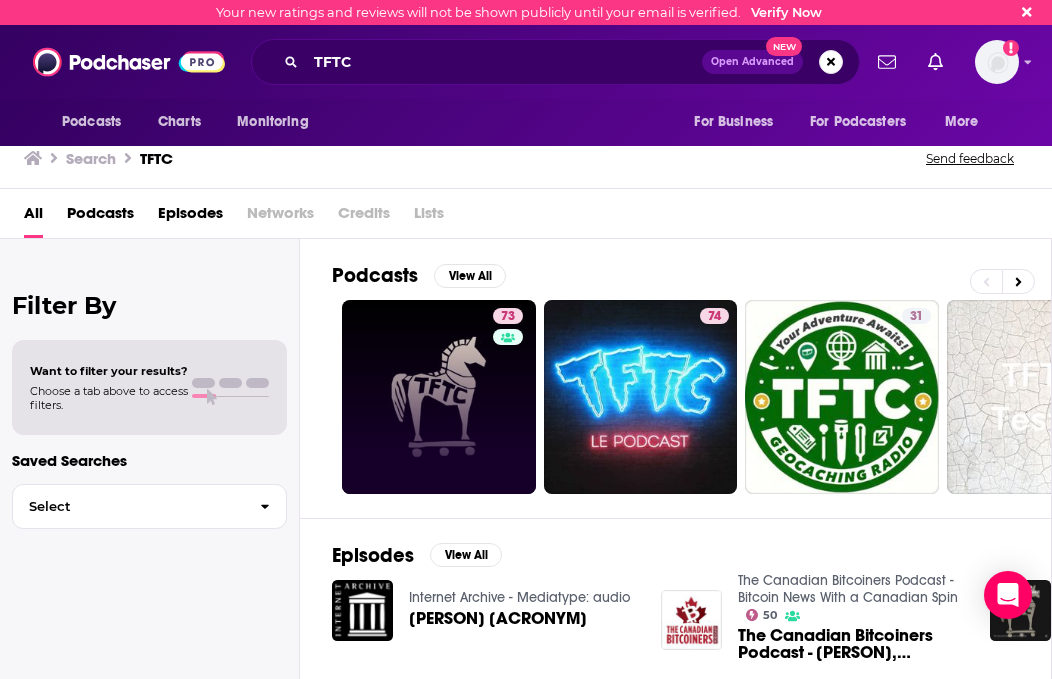 click on "73" at bounding box center [439, 397] 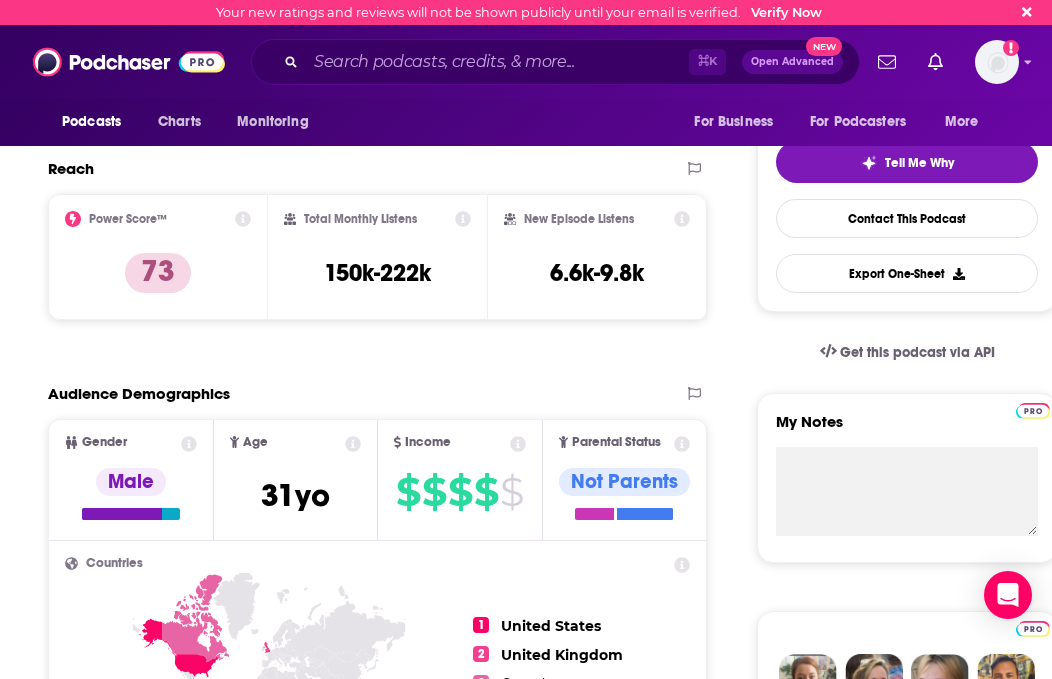 scroll, scrollTop: 419, scrollLeft: 0, axis: vertical 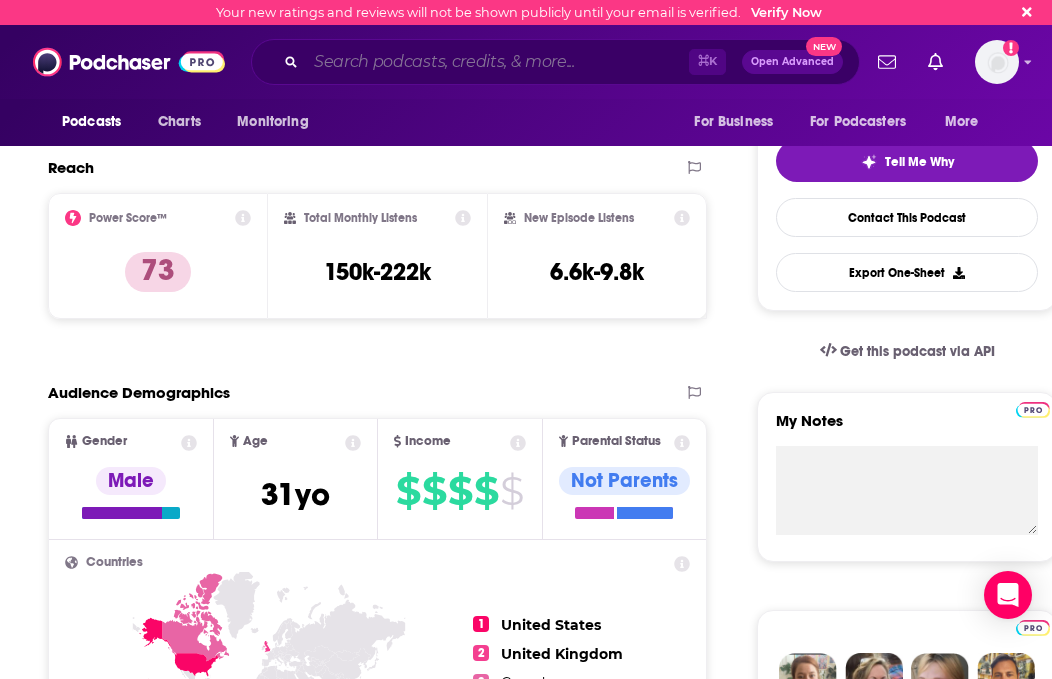 click at bounding box center [497, 62] 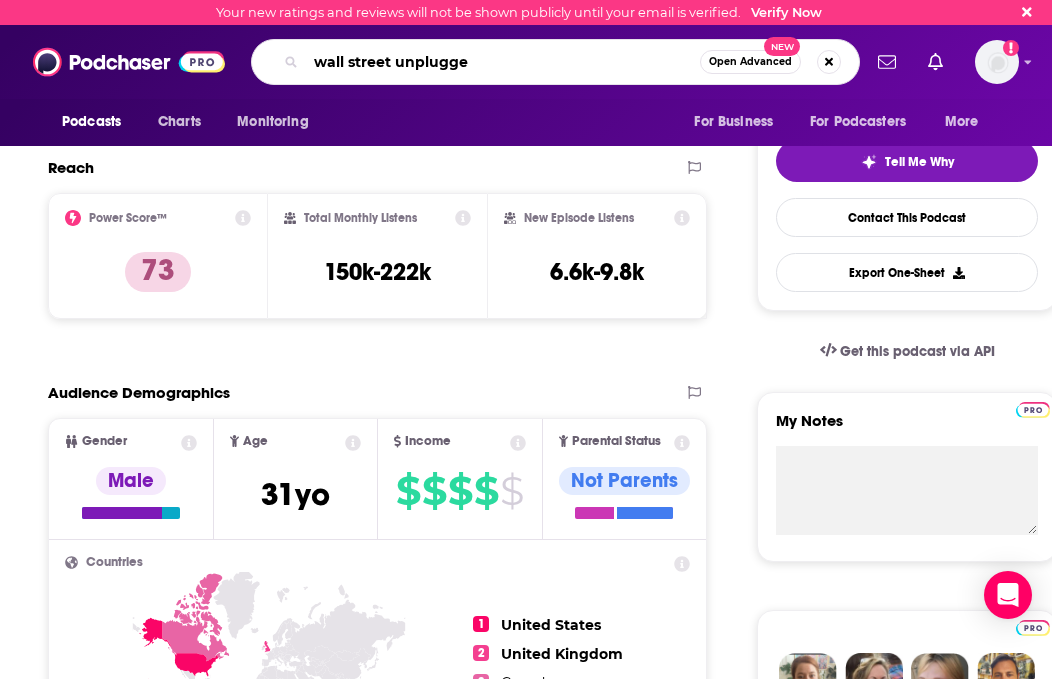 type on "wall street unplugged" 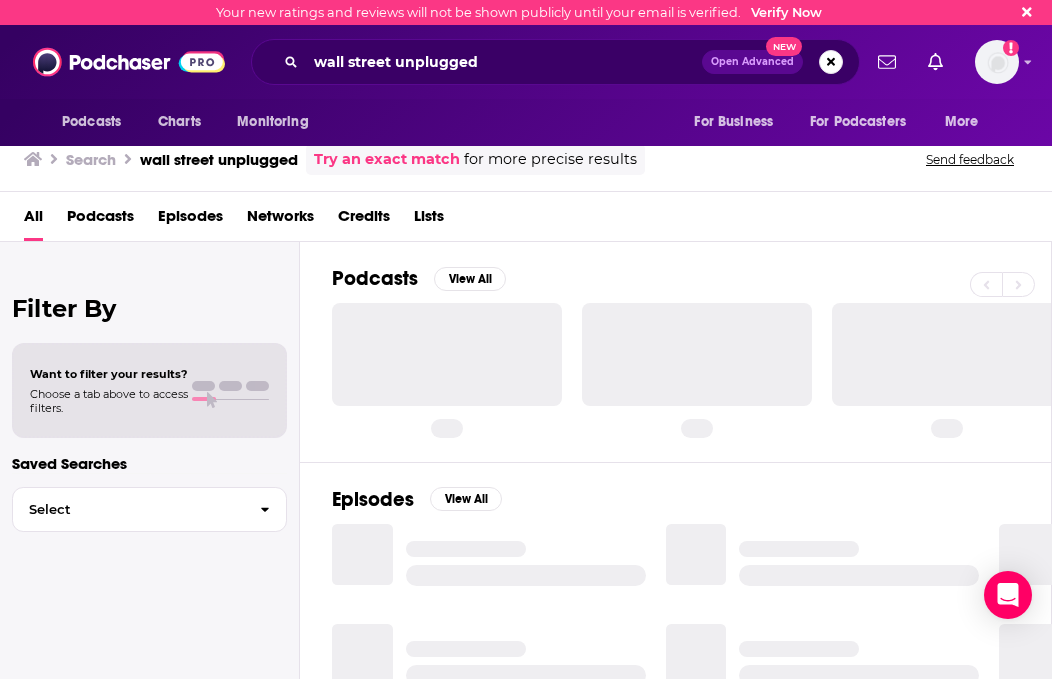 scroll, scrollTop: 0, scrollLeft: 0, axis: both 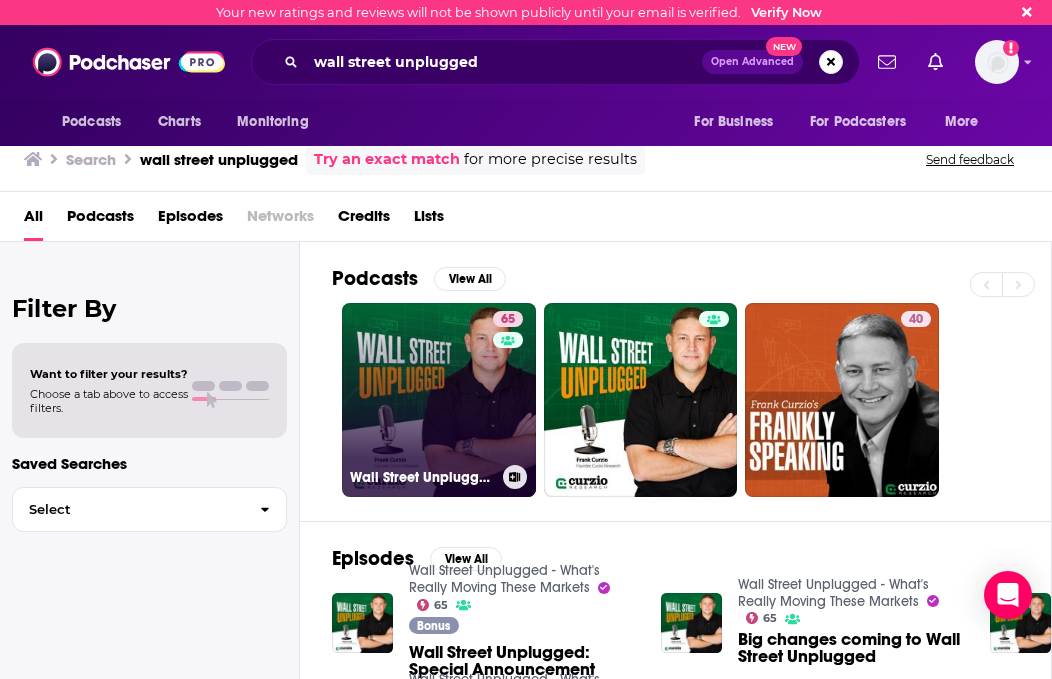 click on "[NUMBER] Wall Street Unplugged - What's Really Moving These Markets" at bounding box center [439, 400] 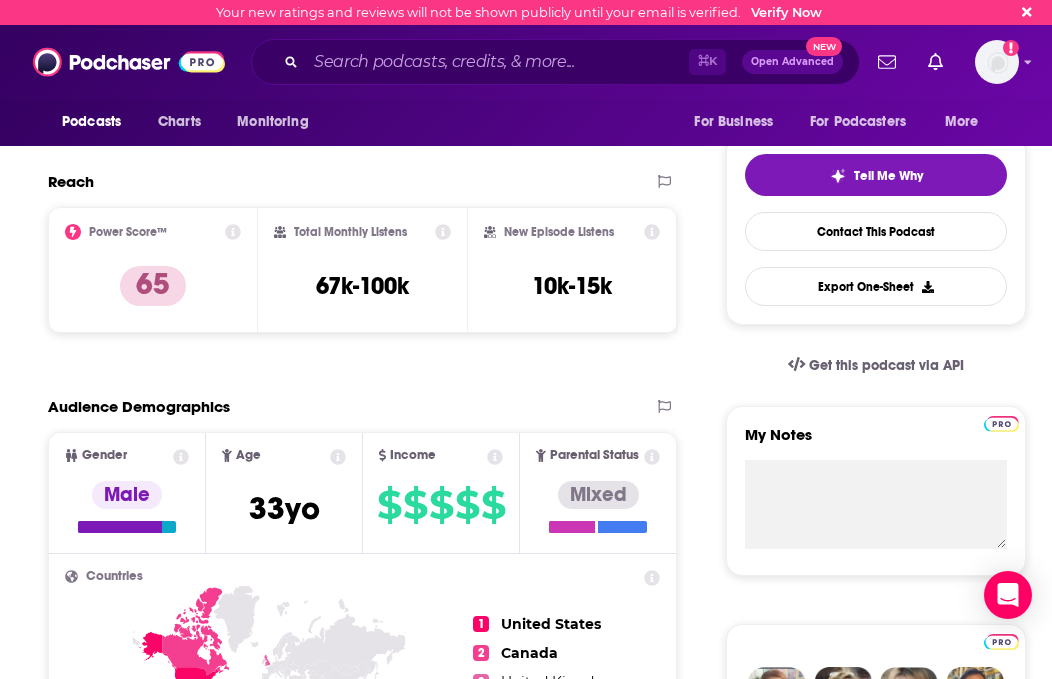 scroll, scrollTop: 475, scrollLeft: 0, axis: vertical 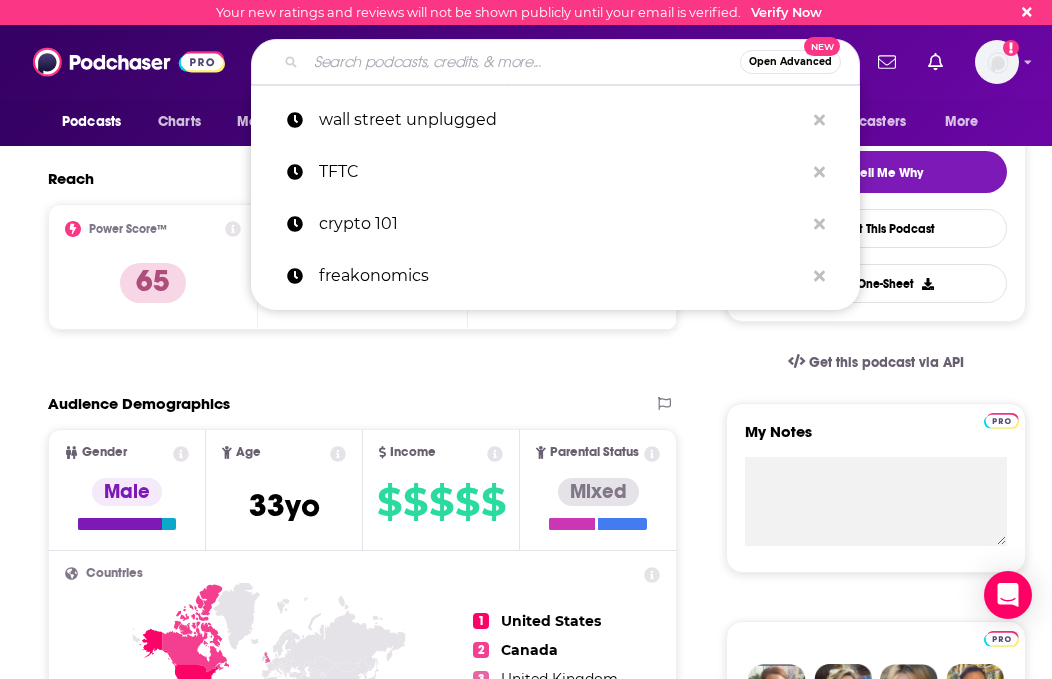click at bounding box center (523, 62) 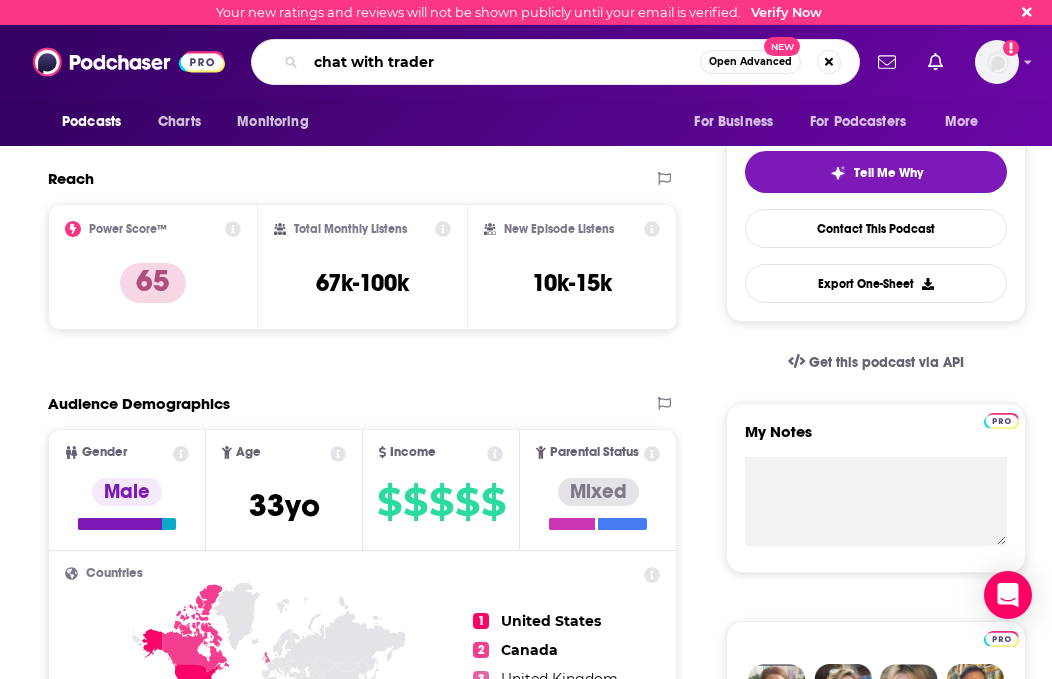 type on "chat with traders" 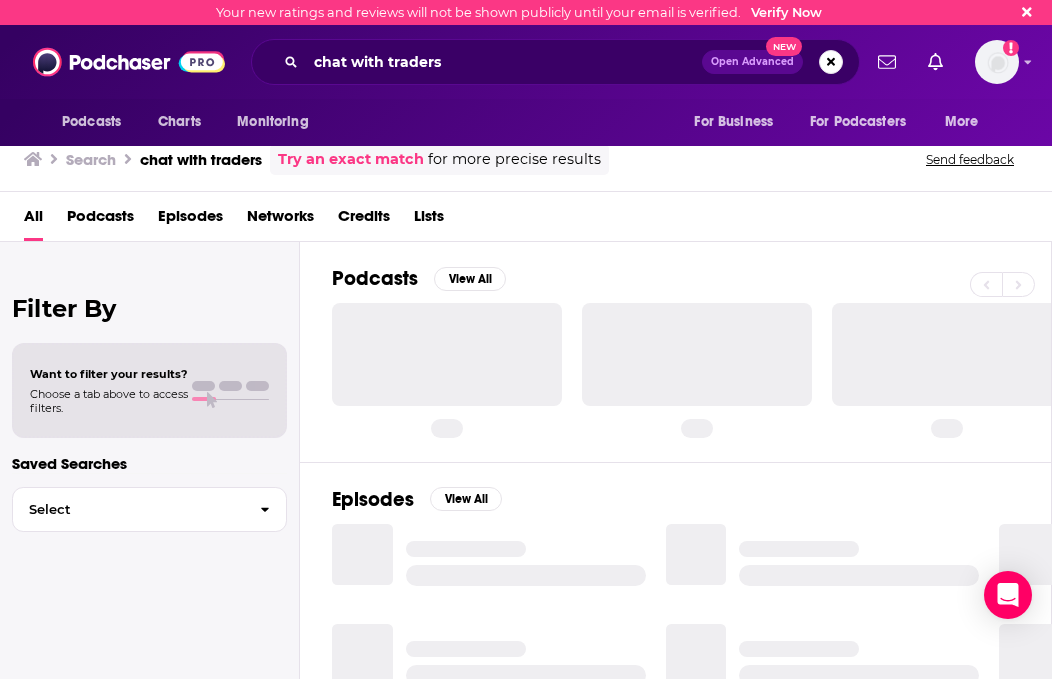 scroll, scrollTop: 0, scrollLeft: 0, axis: both 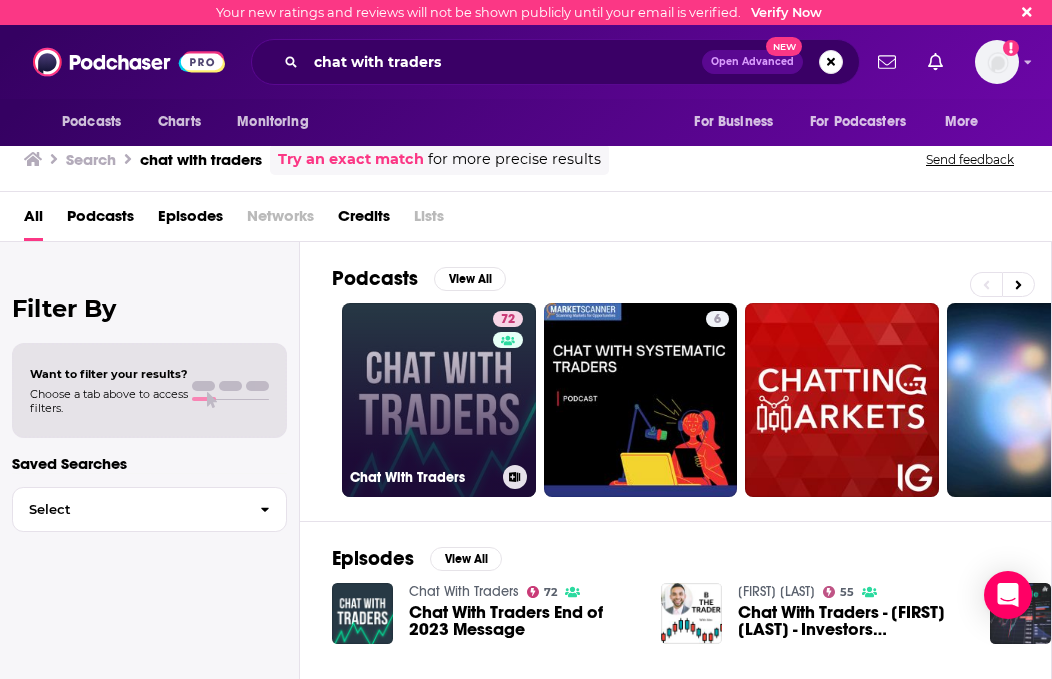 click on "72 Chat With Traders" at bounding box center [439, 400] 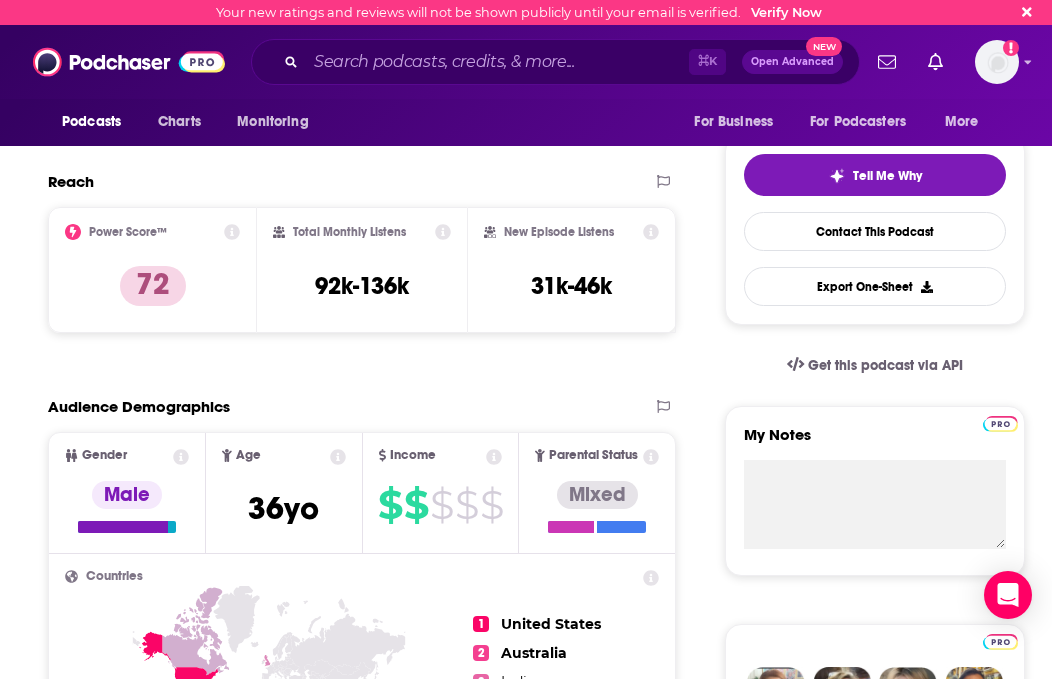 scroll, scrollTop: 406, scrollLeft: 0, axis: vertical 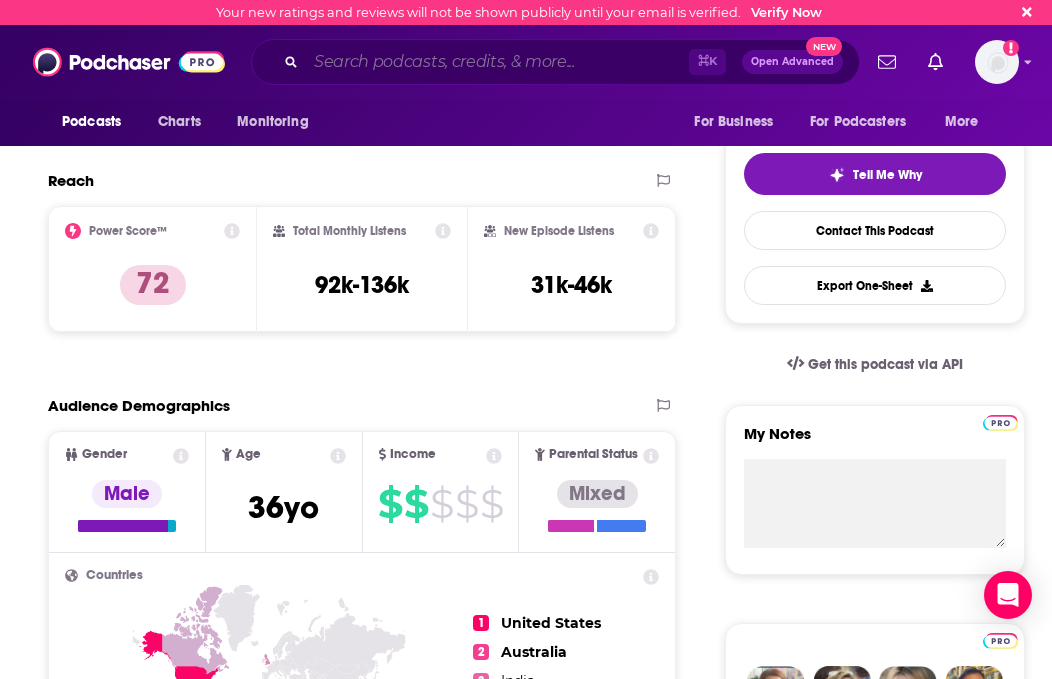 click at bounding box center (497, 62) 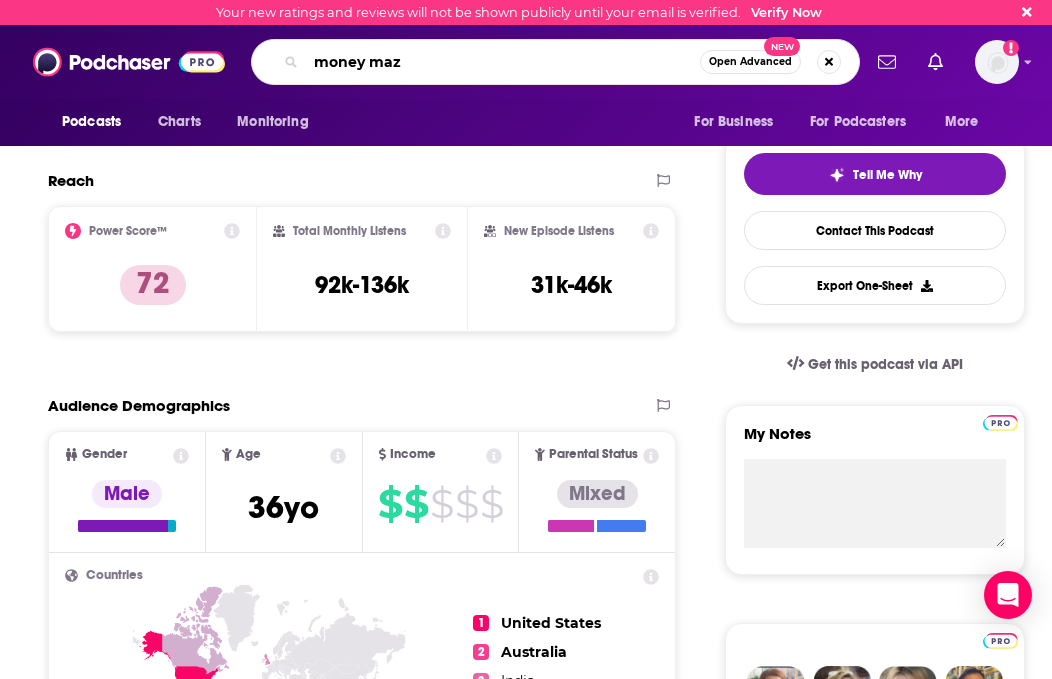 type on "money maze" 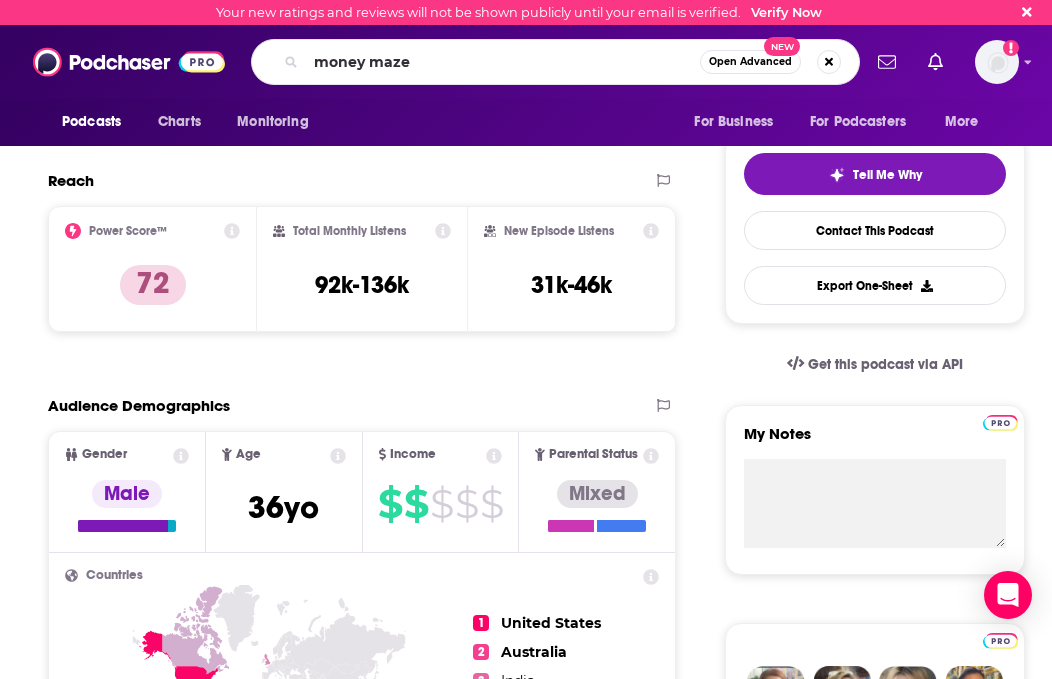 scroll, scrollTop: 0, scrollLeft: 0, axis: both 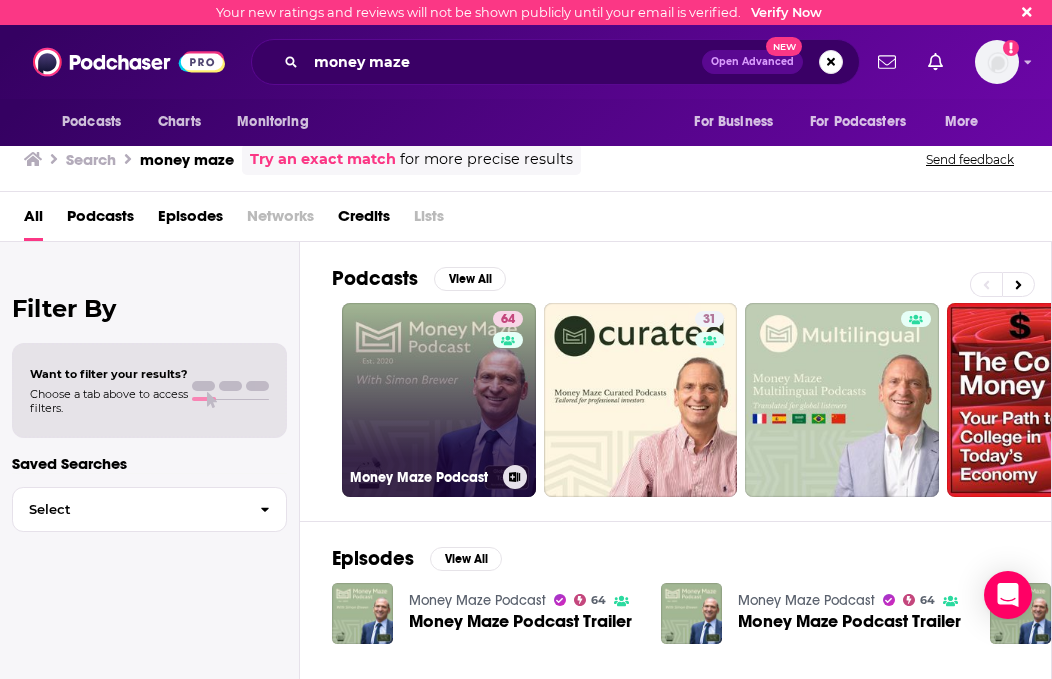 click on "64 Money Maze Podcast" at bounding box center (439, 400) 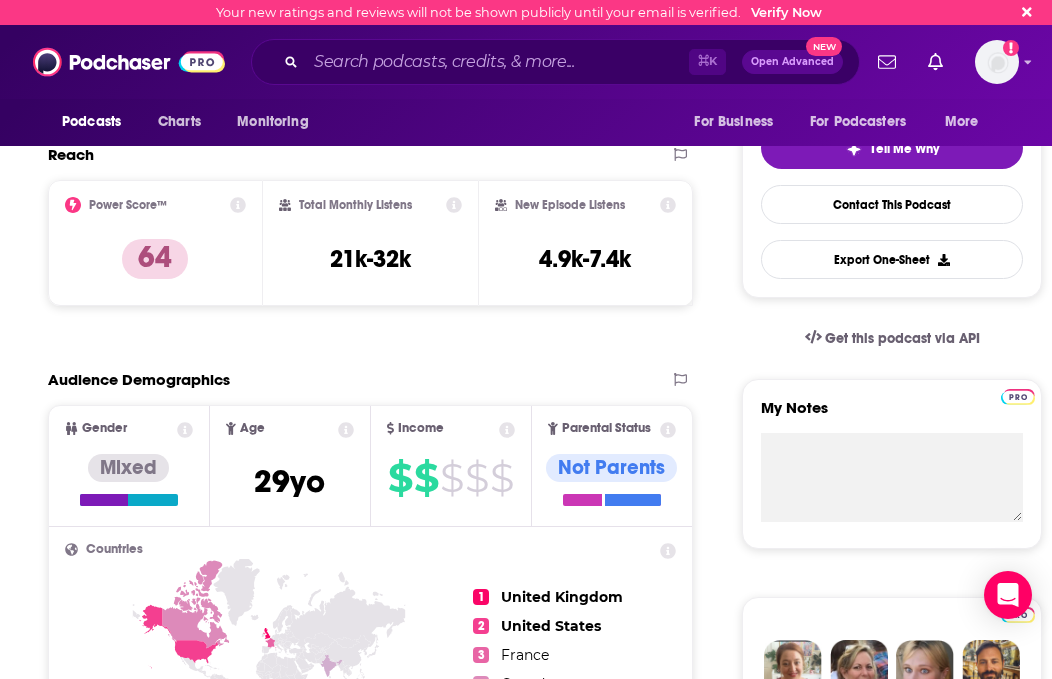 scroll, scrollTop: 429, scrollLeft: 0, axis: vertical 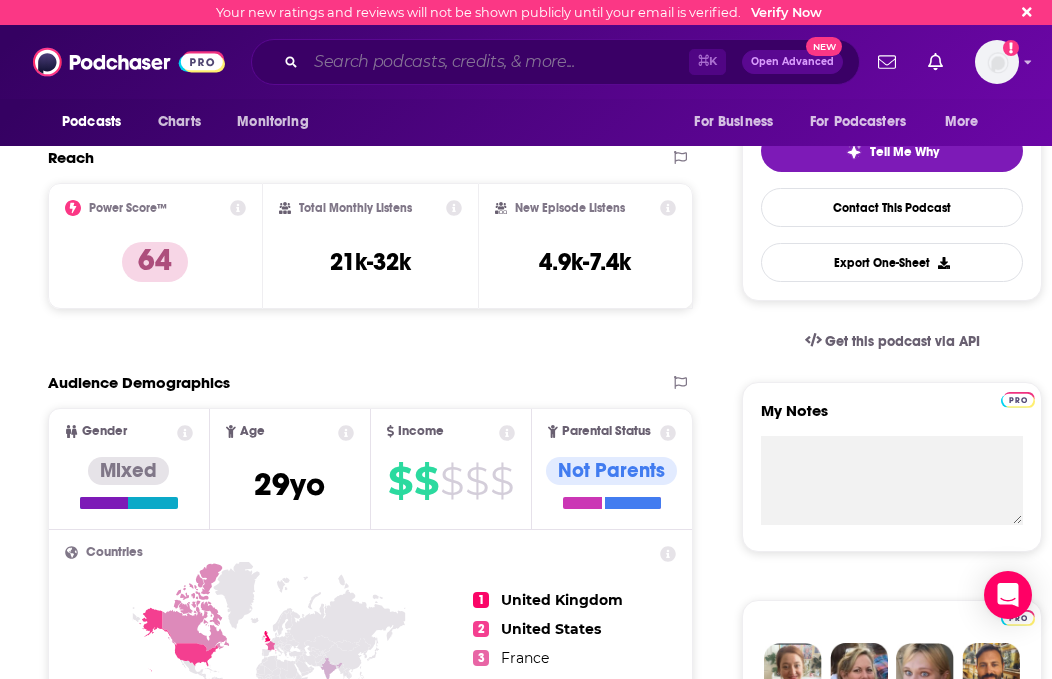 click at bounding box center [497, 62] 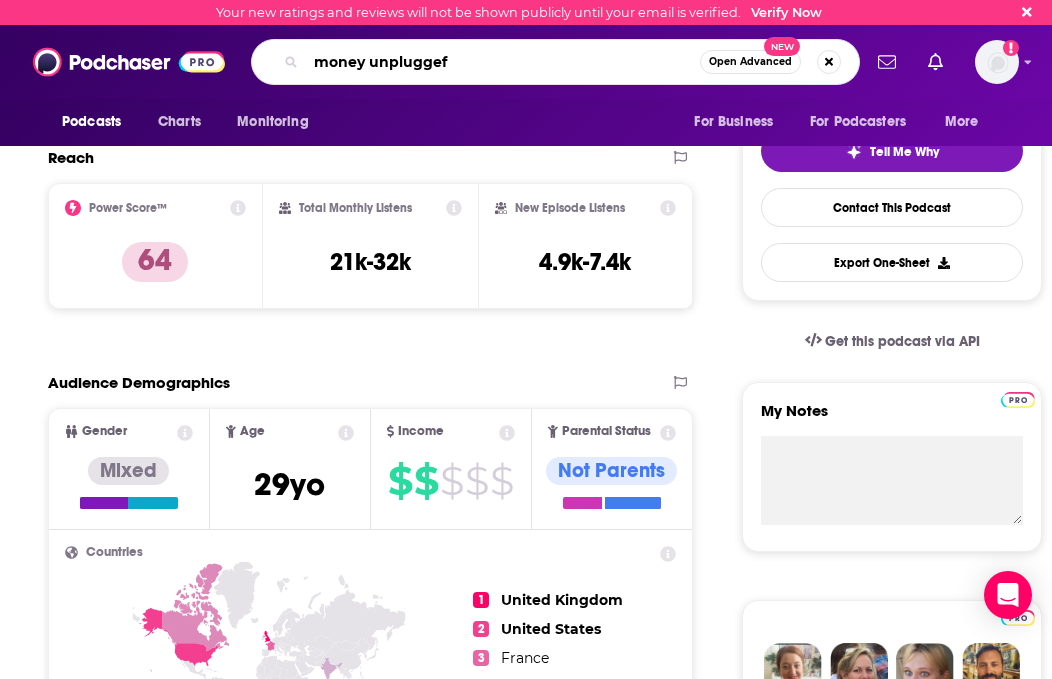 type on "money unpluggefd" 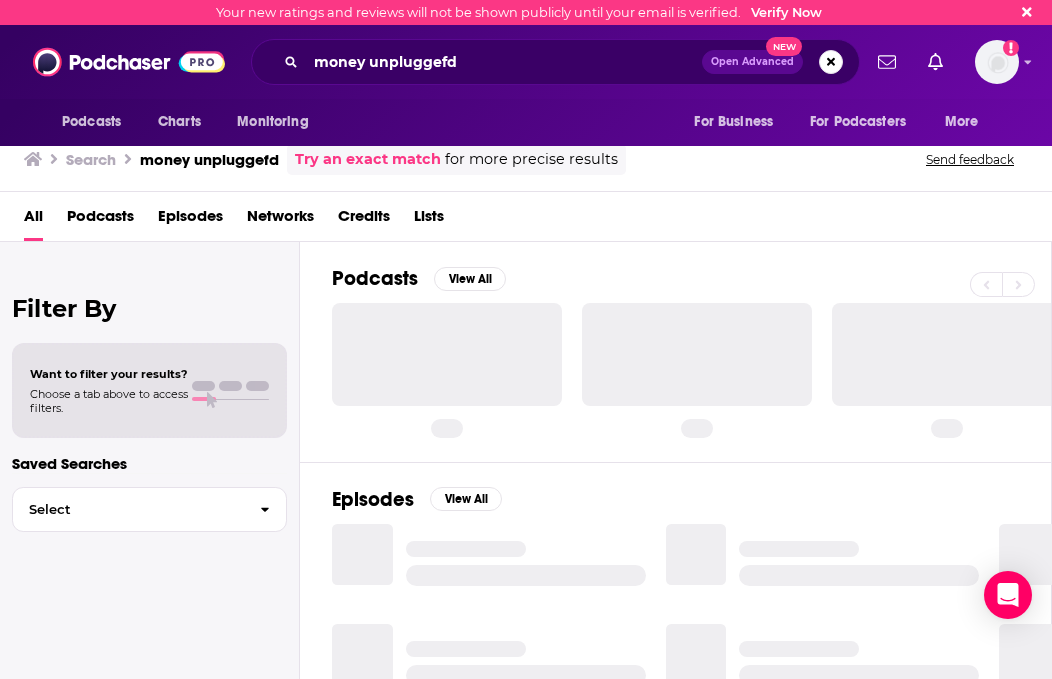 scroll, scrollTop: 0, scrollLeft: 0, axis: both 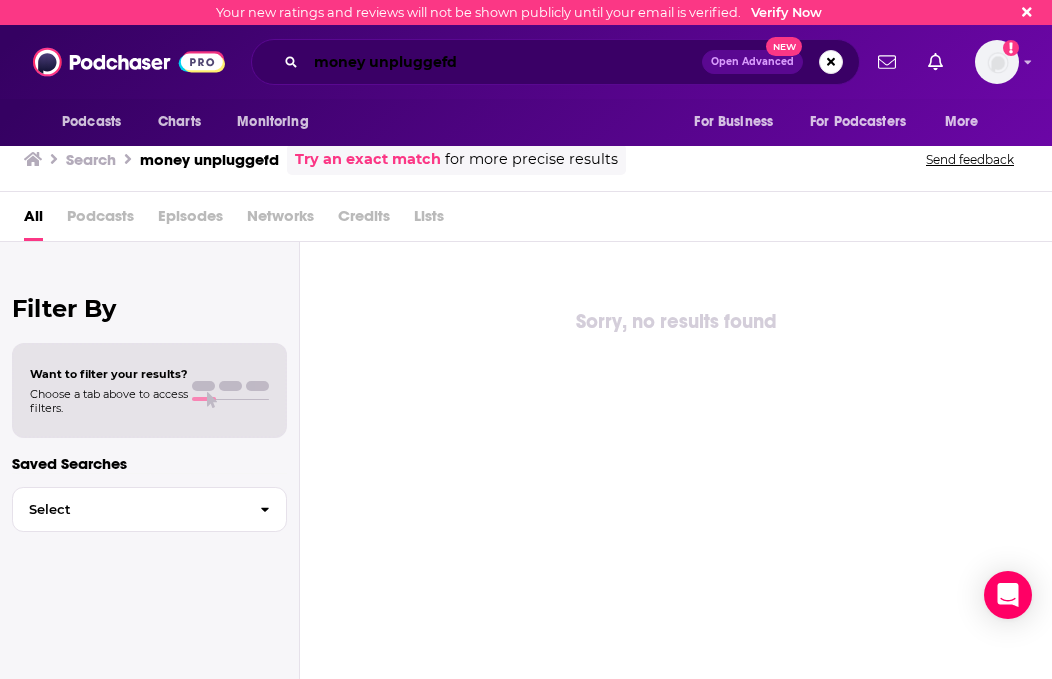 click on "money unpluggefd" at bounding box center [504, 62] 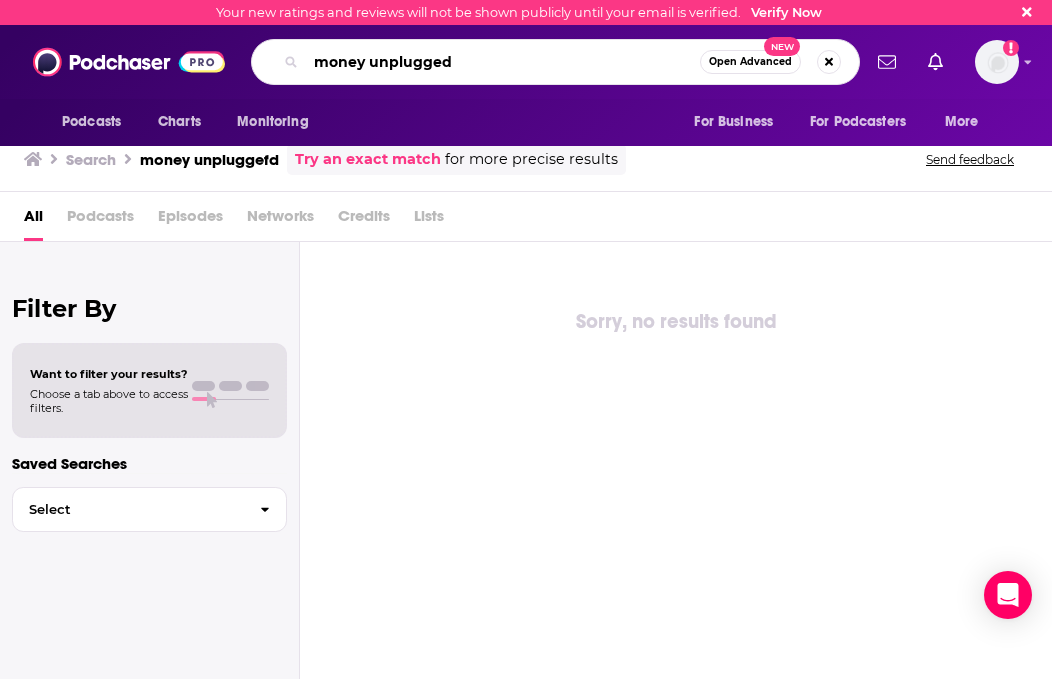 type on "money unplugged" 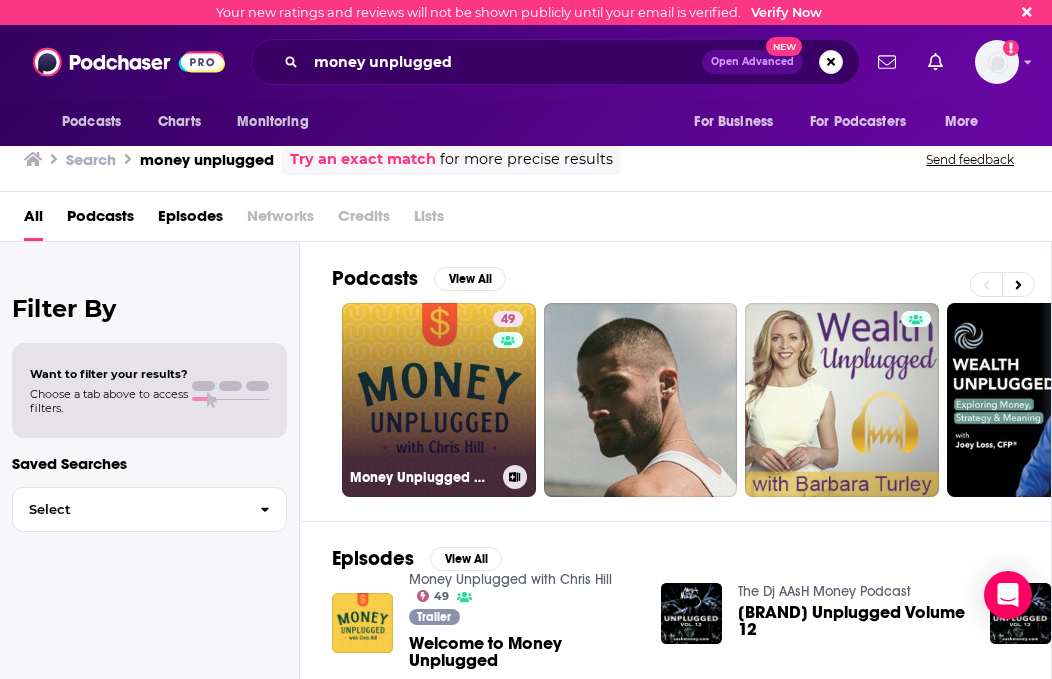 click on "49 Money Unplugged with Chris Hill" at bounding box center [439, 400] 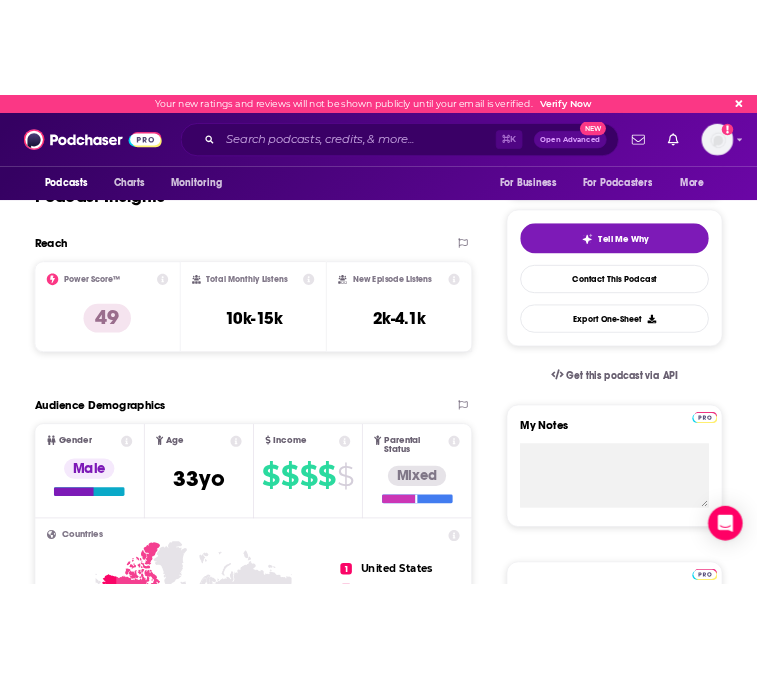 scroll, scrollTop: 379, scrollLeft: 0, axis: vertical 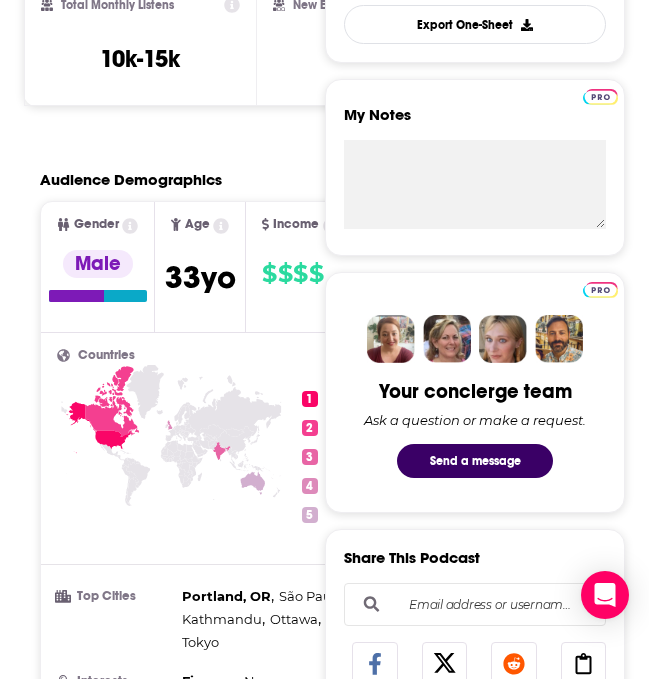 click 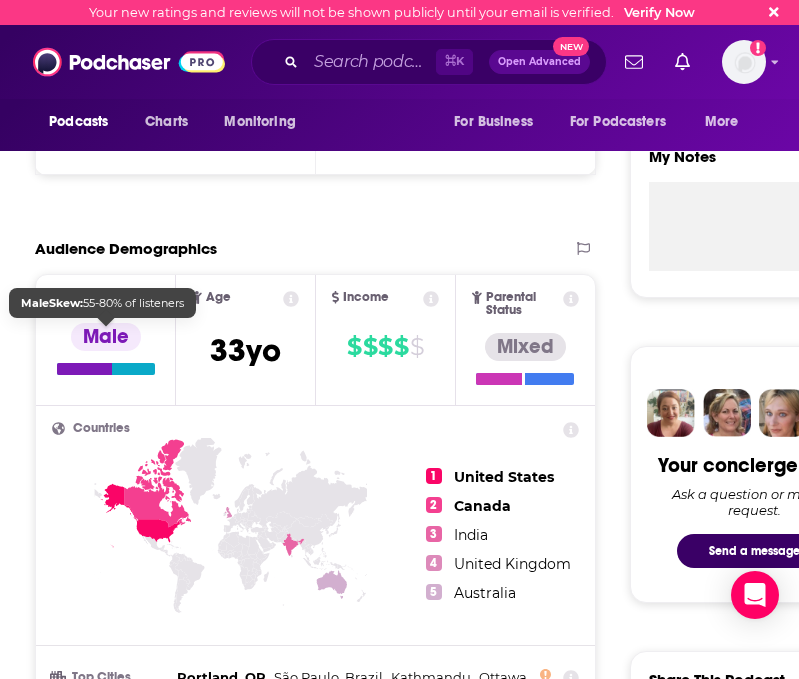 click on "About Insights Episodes 27 Reviews Credits Lists Similar Podcast Insights Reach & Audience Content Brand Safety Social Contacts Charts Rate Card Sponsors Details Similar Contact Podcast Open Website Reach Power Score™ 49 Total Monthly Listens 10k-15k New Episode Listens 2k-4.1k Export One-Sheet Audience Demographics Gender Male Age 33 yo Income $ $ $ $ $ Parental Status Mixed Countries 1 United States 2 Canada 3 India 4 United Kingdom 5 Australia Top Cities Portland, [STATE] , São Paulo, Brazil , Kathmandu , Ottawa , New York, [STATE] , Tokyo Interests Finance , News , Friends, Family & Relationships , Camera & Photography , Travel, Tourism & Aviation , Restaurants, Food & Grocery Jobs Sports Coaches , Journalists/Reporters , Editors , Software Engineers , Directors , Real Estate Agents Ethnicities White / Caucasian , Hispanic , African American , Asian Show More Content Political Skew Not Available Brand Safety & Suitability Information about brand safety is not yet available. Socials Youtube 44 LinkedIn Link" at bounding box center [316, 3179] 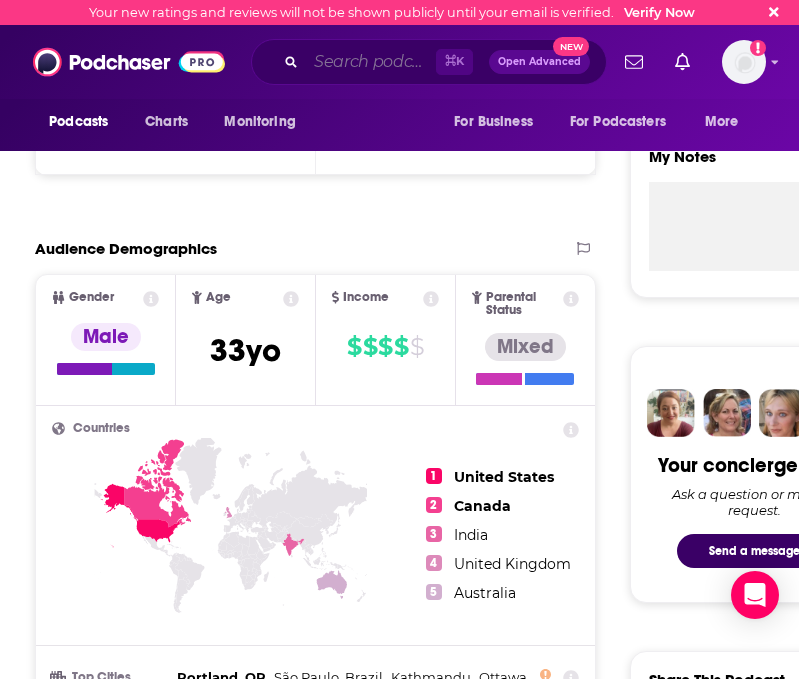 click at bounding box center (371, 62) 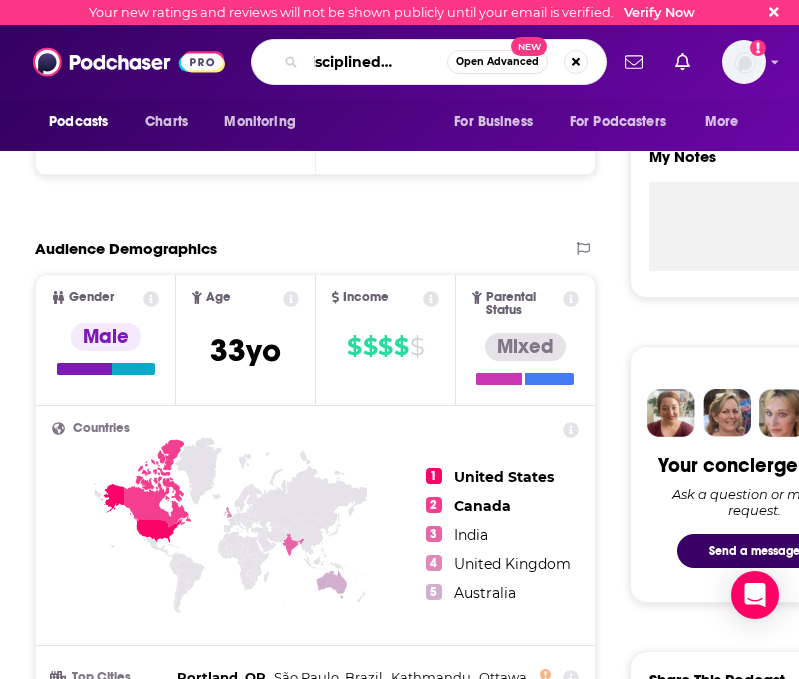 type on "the disciplined investor" 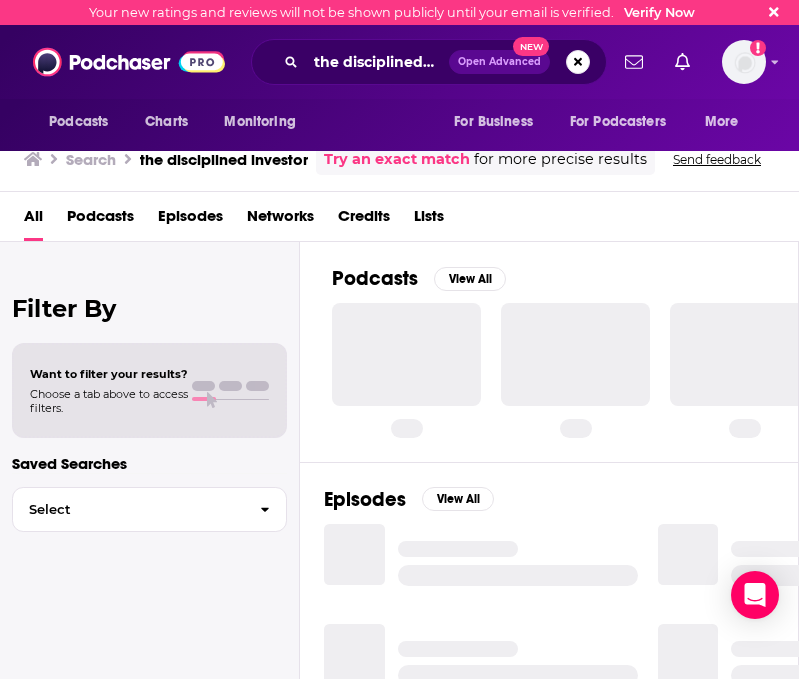 scroll, scrollTop: 0, scrollLeft: 0, axis: both 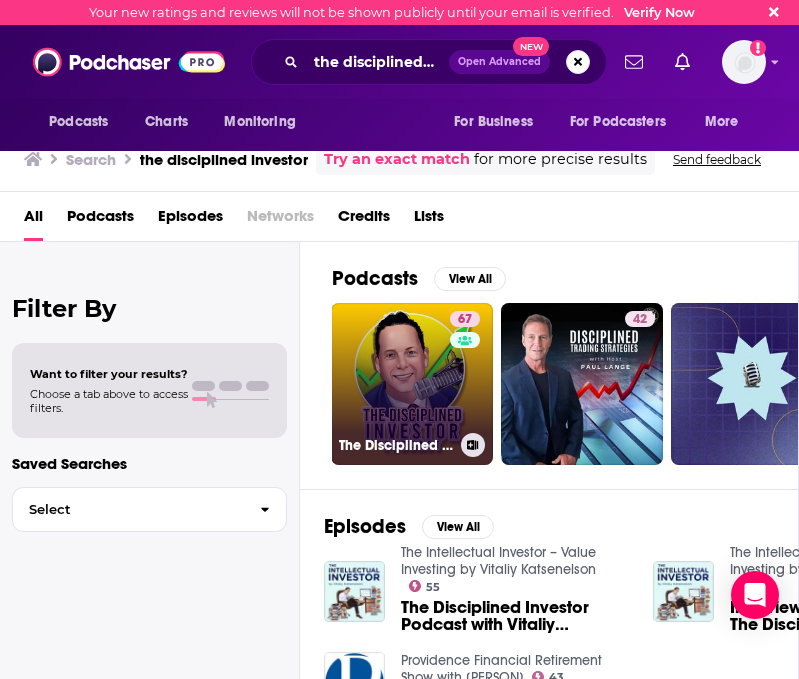 click on "67" at bounding box center [467, 372] 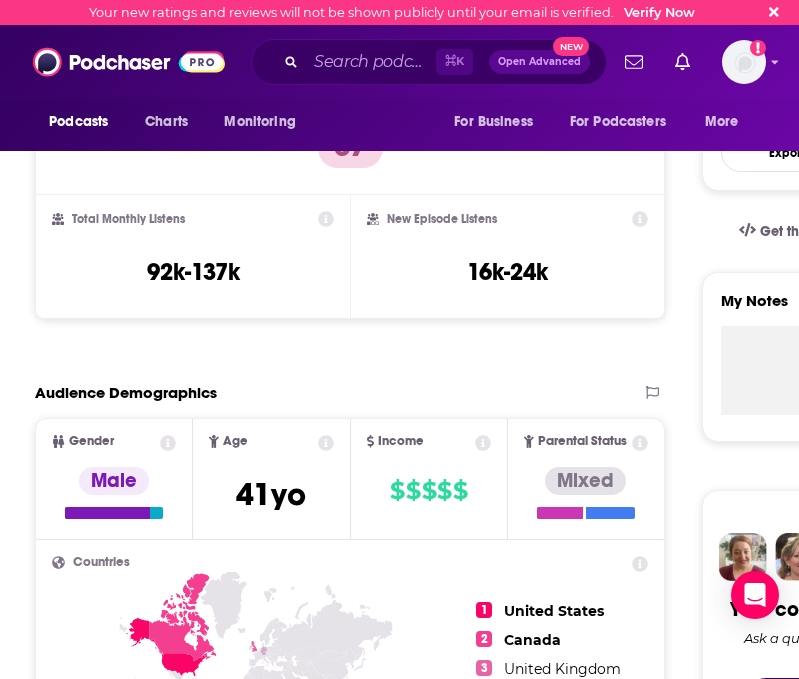 scroll, scrollTop: 524, scrollLeft: 0, axis: vertical 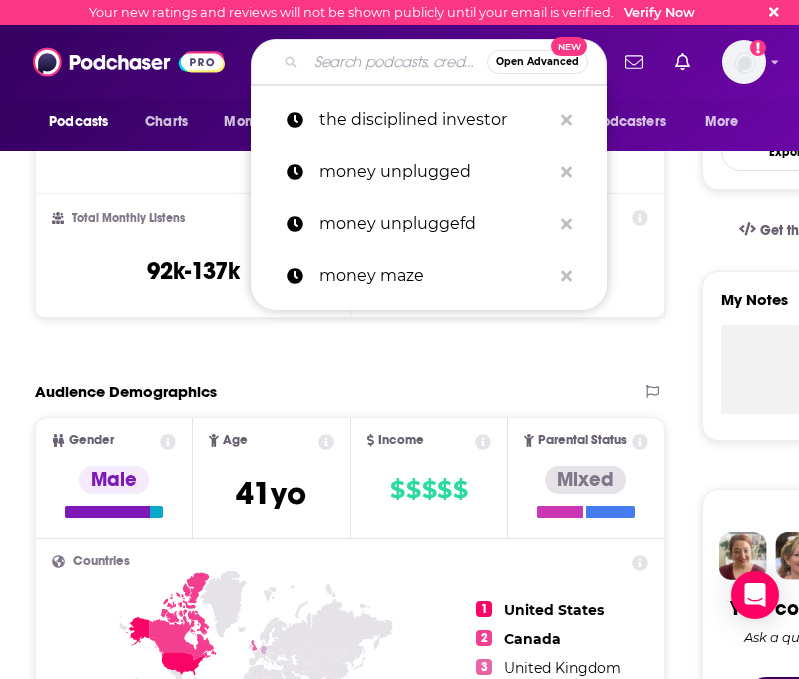 click at bounding box center (396, 62) 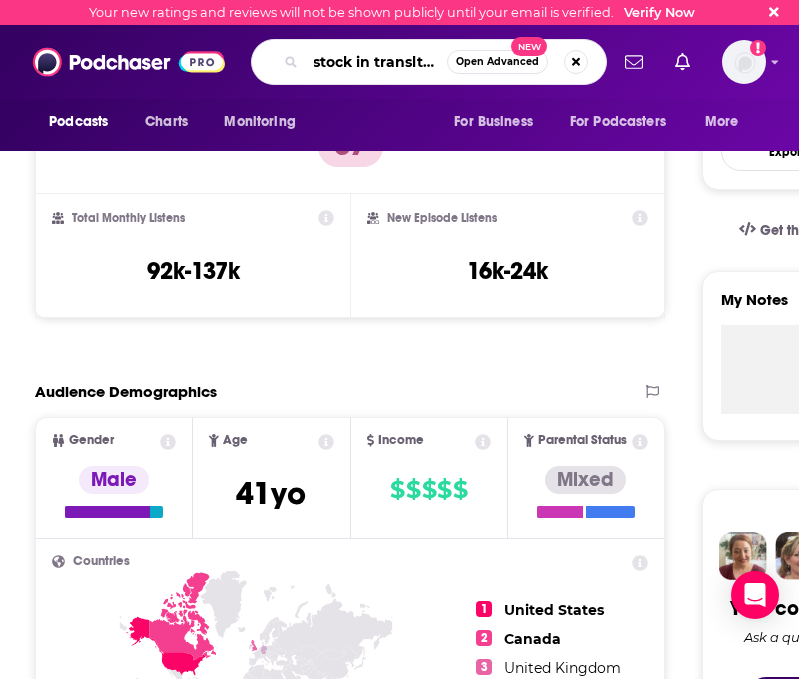 scroll, scrollTop: 0, scrollLeft: 0, axis: both 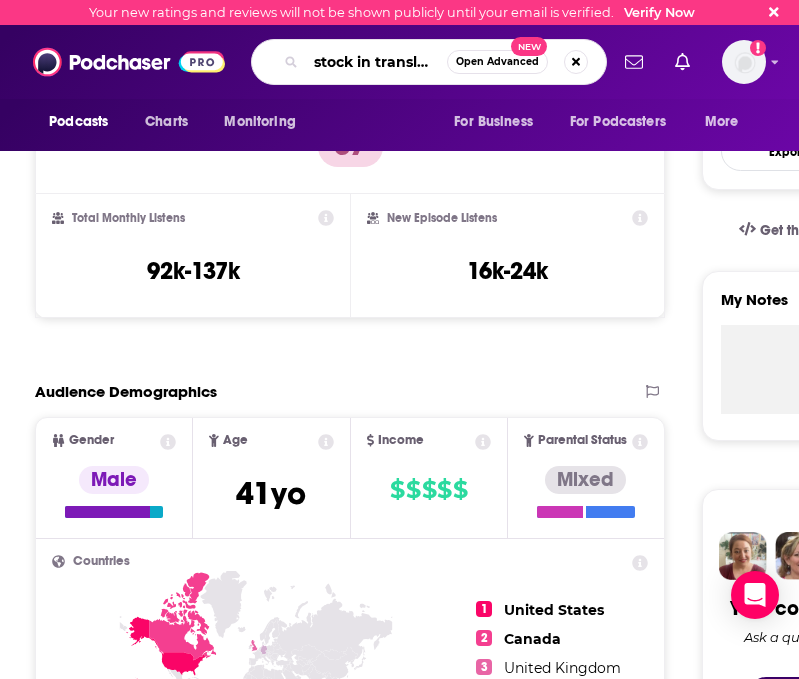 type on "stock in translation" 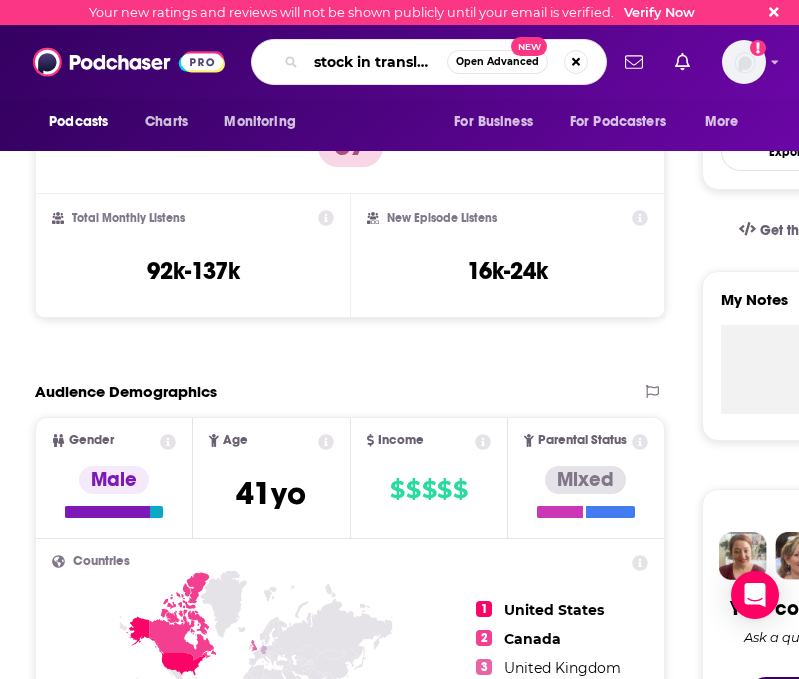 scroll, scrollTop: 0, scrollLeft: 17, axis: horizontal 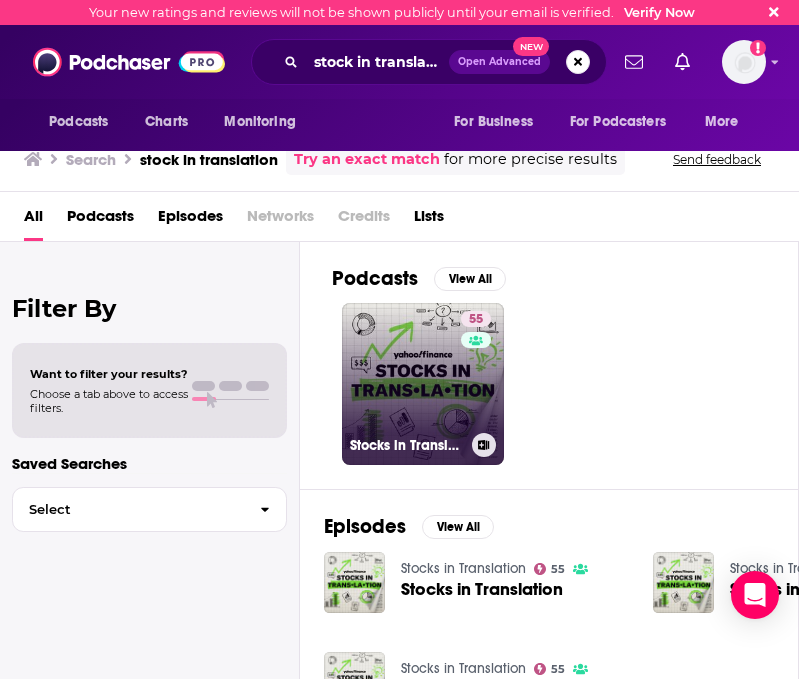 click on "55 Stocks in Translation" at bounding box center [423, 384] 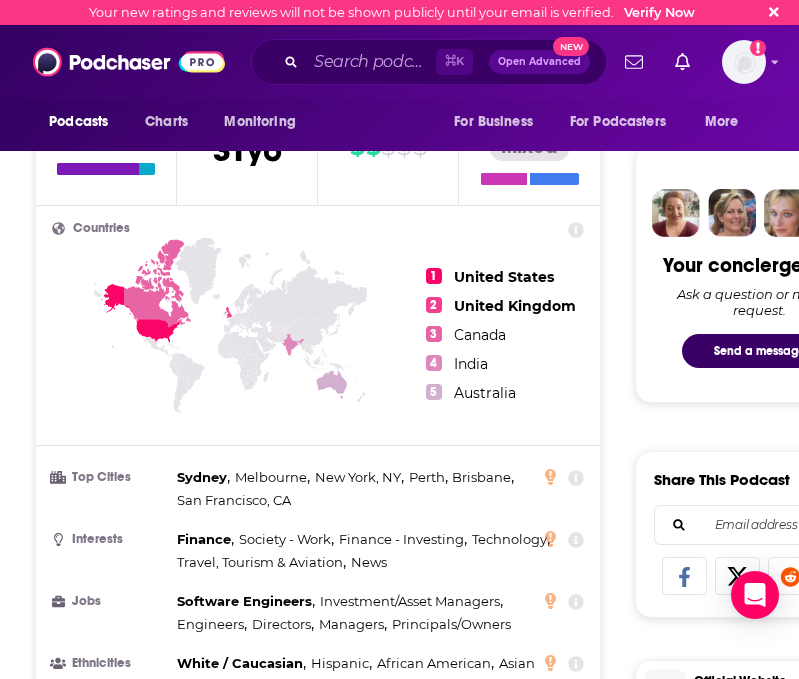 scroll, scrollTop: 870, scrollLeft: 0, axis: vertical 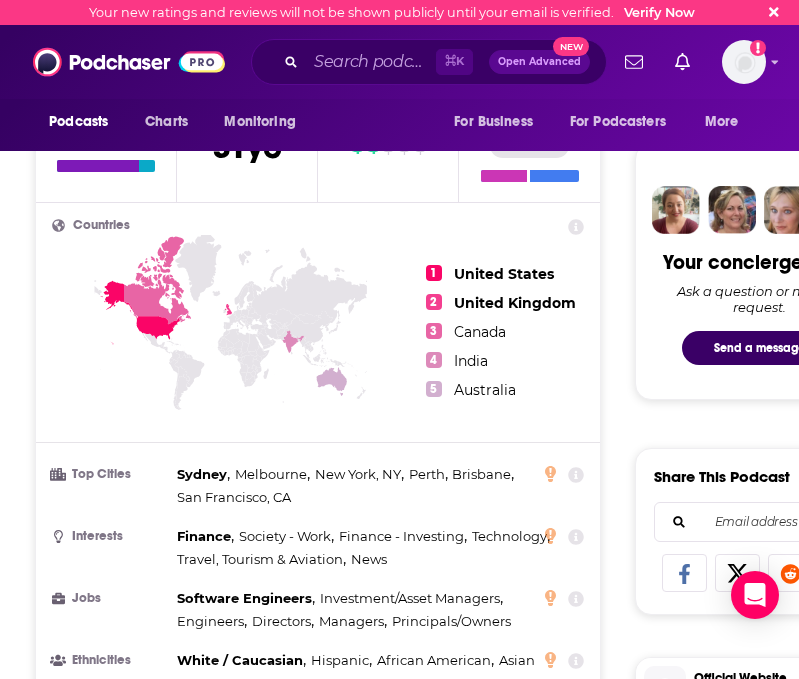 click on "⌘  K Open Advanced New" at bounding box center [429, 62] 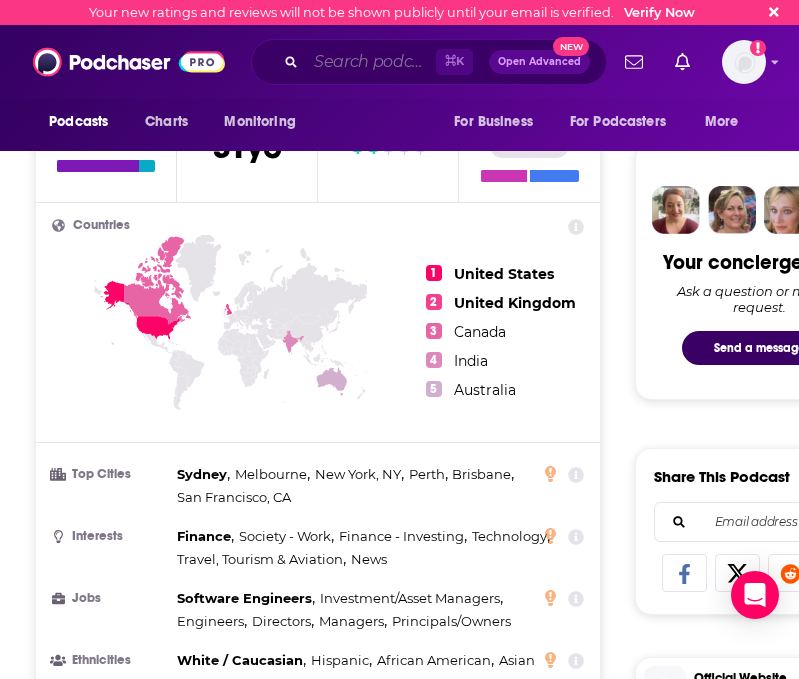 click at bounding box center (371, 62) 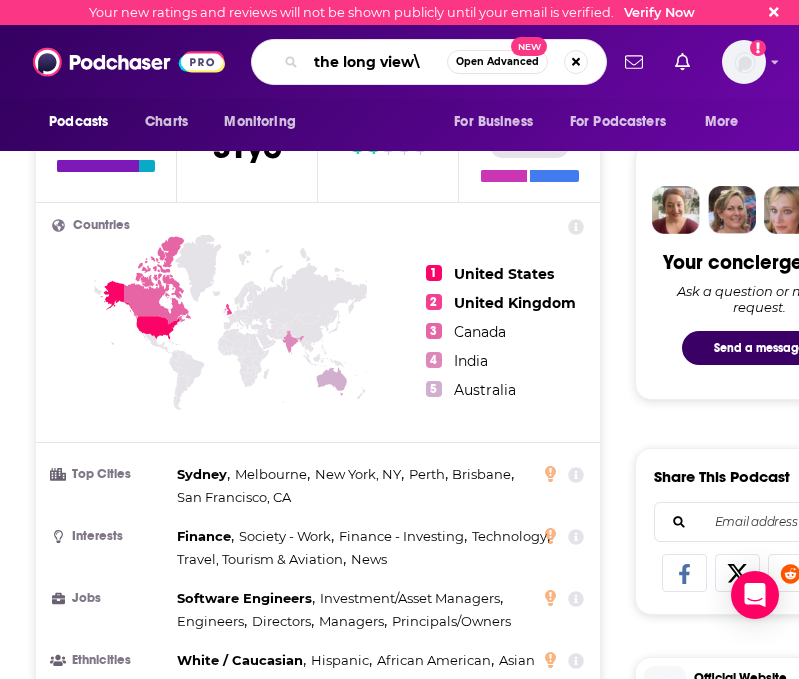 type on "the long view" 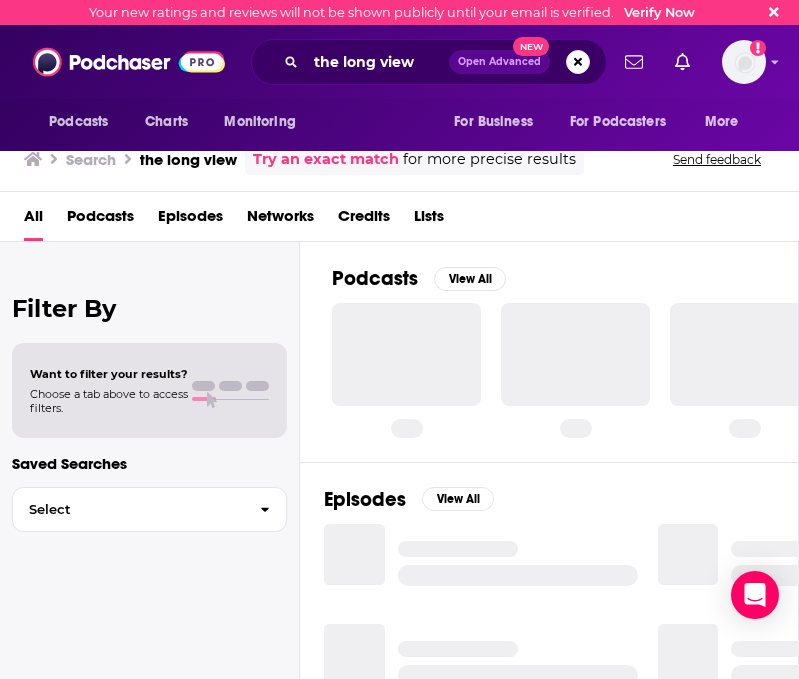 scroll, scrollTop: 0, scrollLeft: 0, axis: both 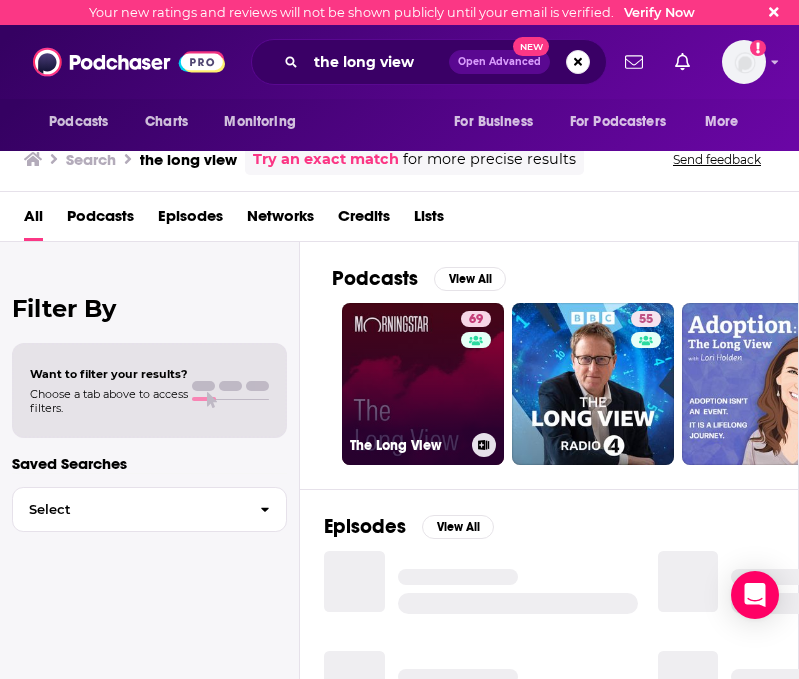 click on "69 The Long View" at bounding box center [423, 384] 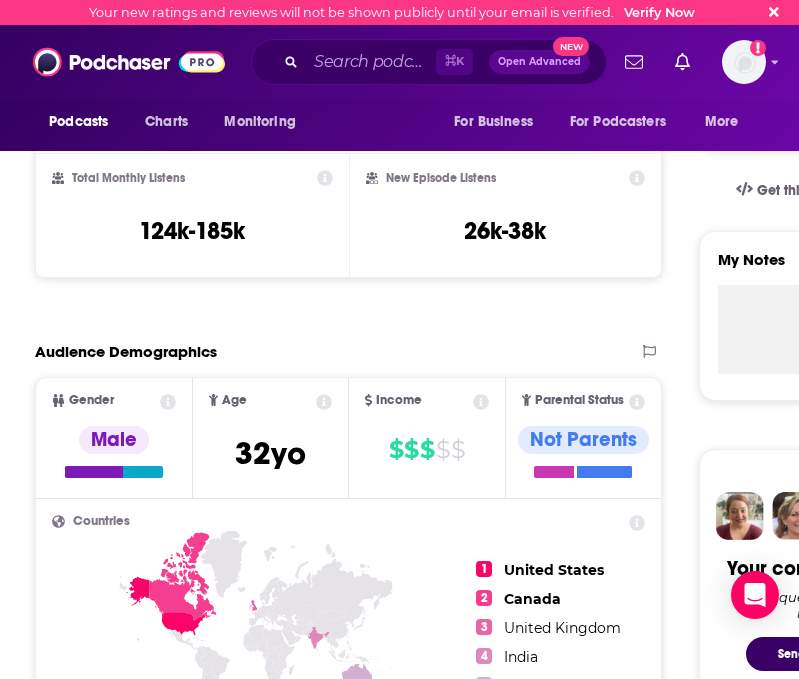 scroll, scrollTop: 560, scrollLeft: 0, axis: vertical 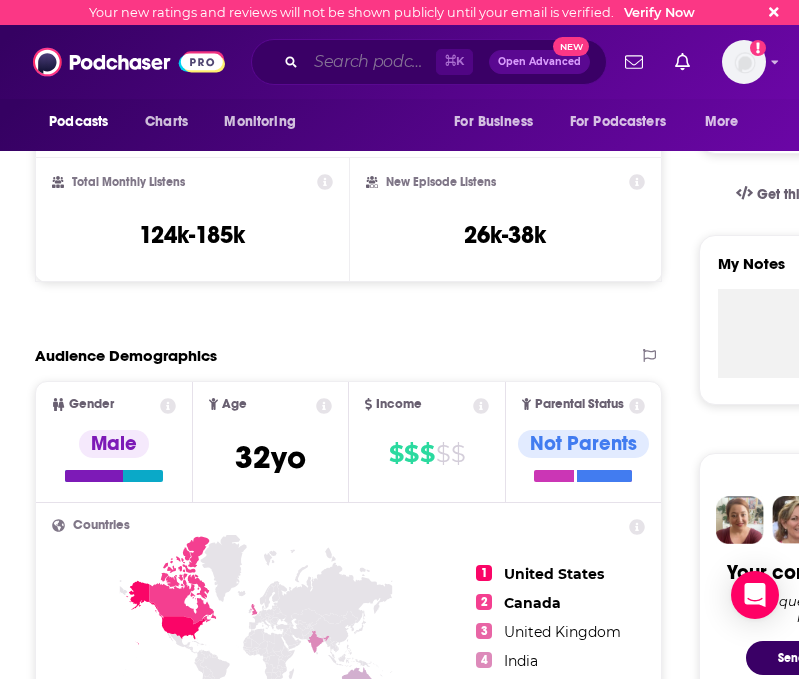 click at bounding box center (371, 62) 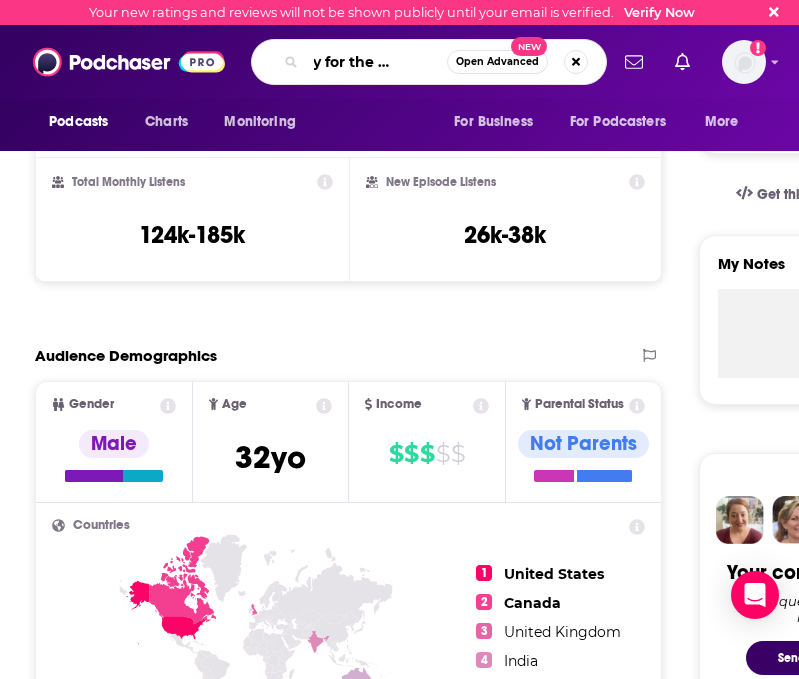 type on "money for the rest of us" 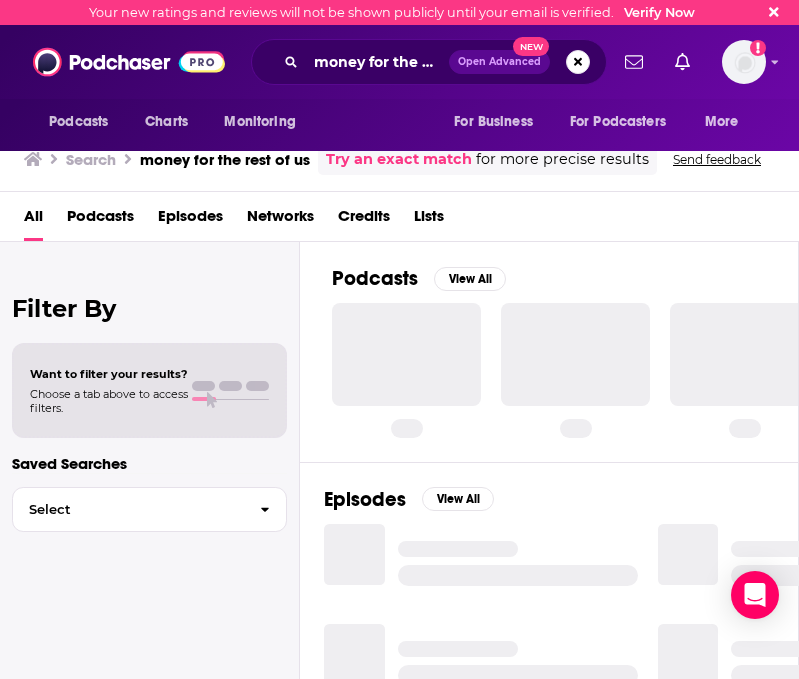 scroll, scrollTop: 0, scrollLeft: 0, axis: both 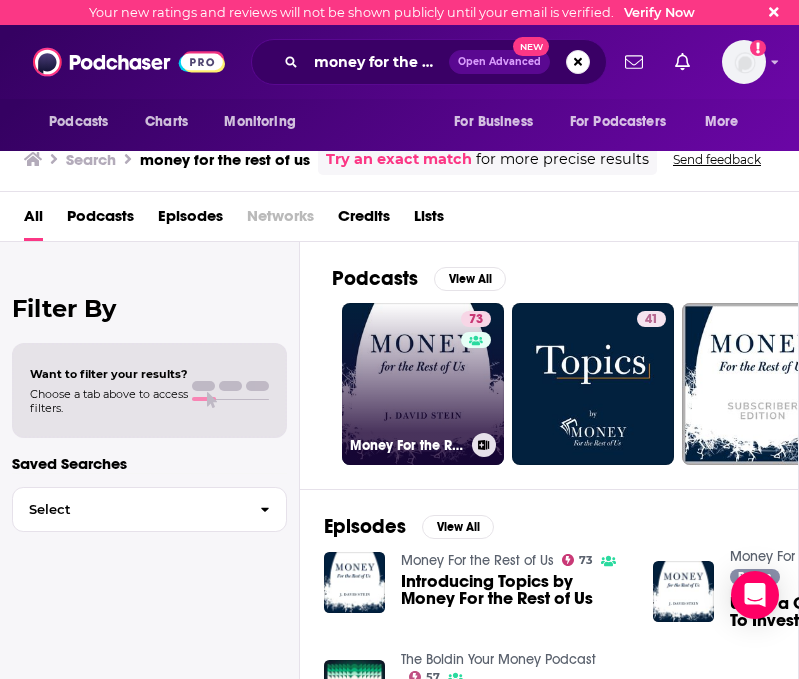 click on "73 Money For the Rest of Us" at bounding box center [423, 384] 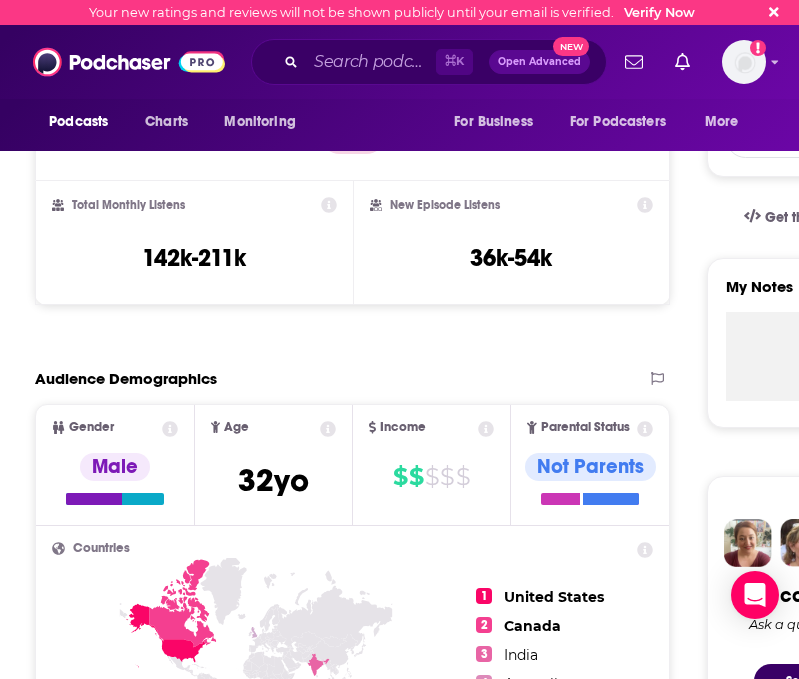 scroll, scrollTop: 561, scrollLeft: 0, axis: vertical 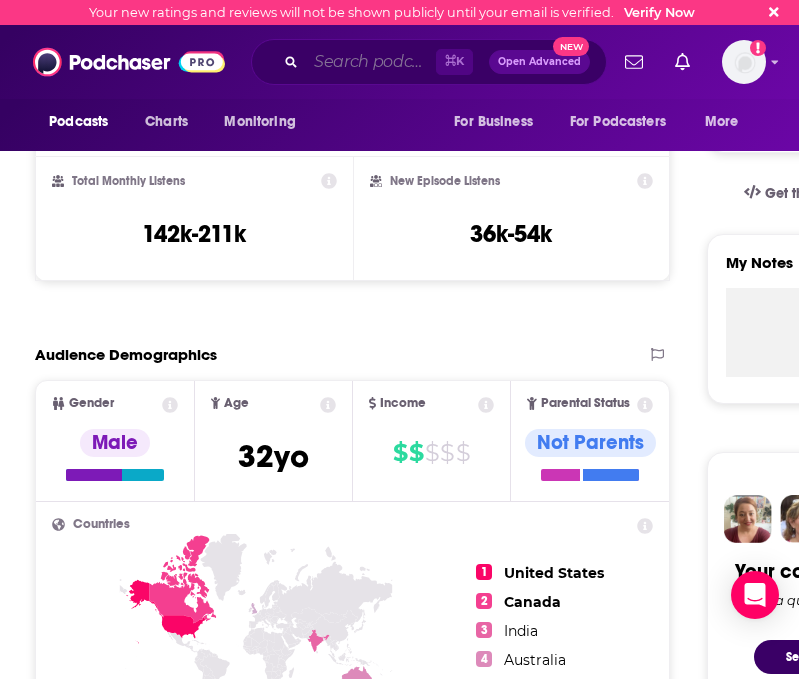 click at bounding box center (371, 62) 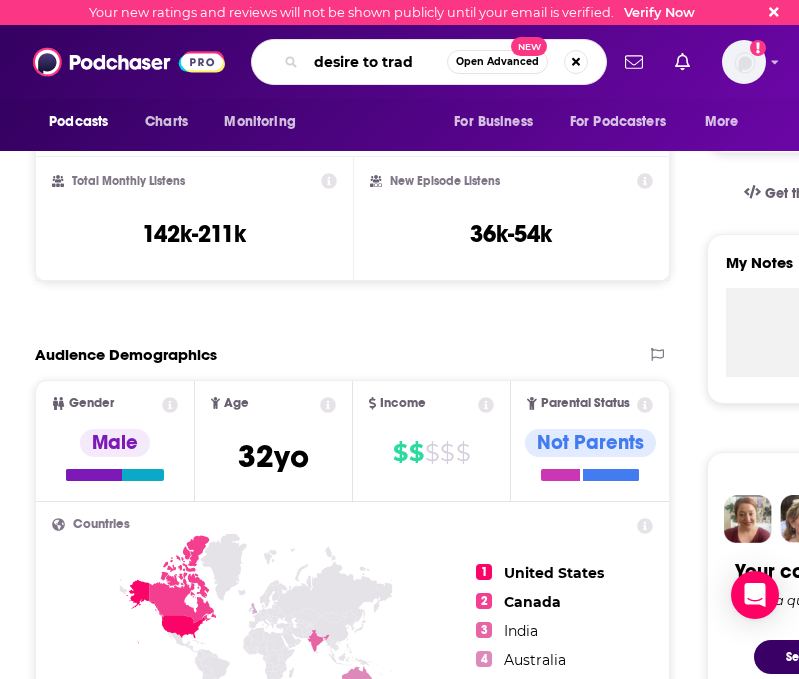 type on "desire to trade" 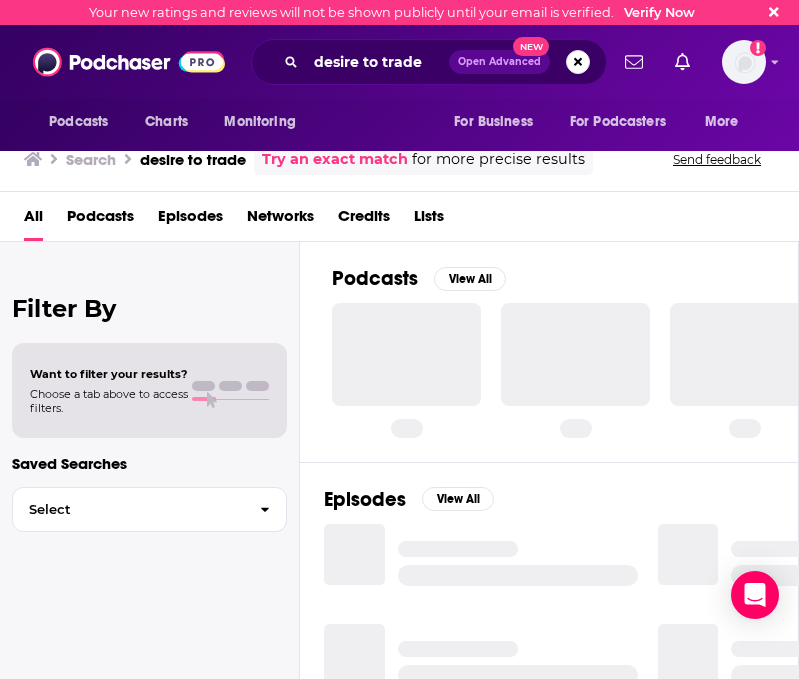scroll, scrollTop: 0, scrollLeft: 0, axis: both 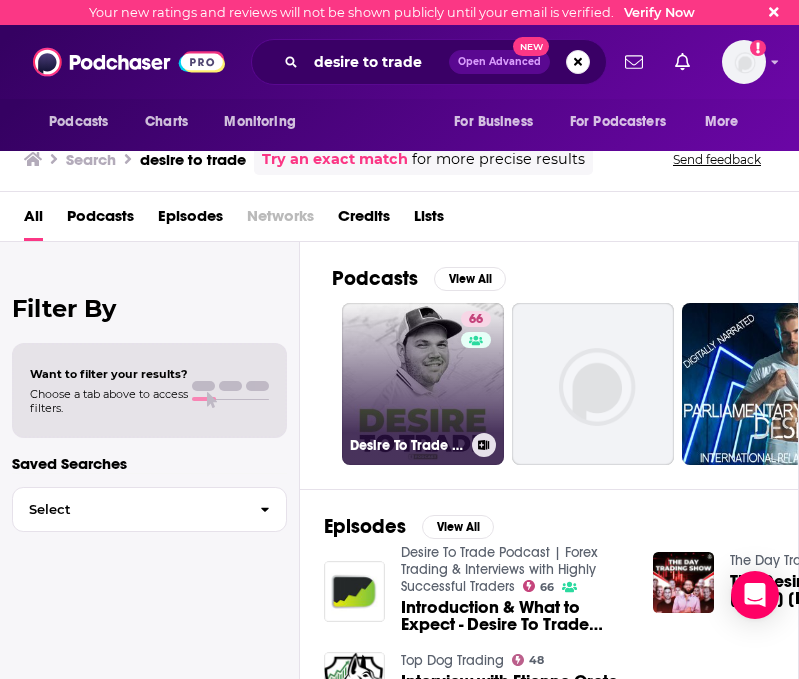 click on "[NUMBER] [BRAND]" at bounding box center [423, 384] 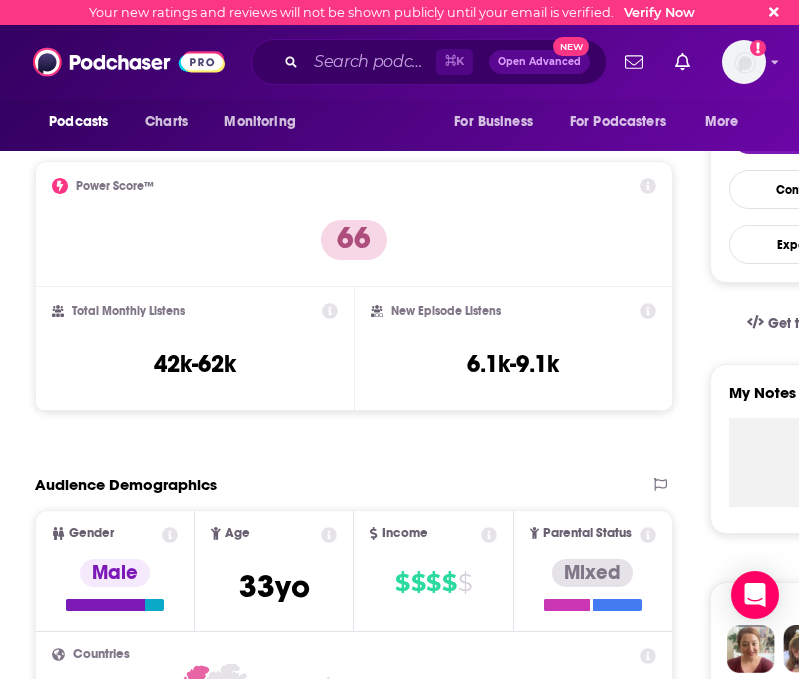 scroll, scrollTop: 429, scrollLeft: 0, axis: vertical 